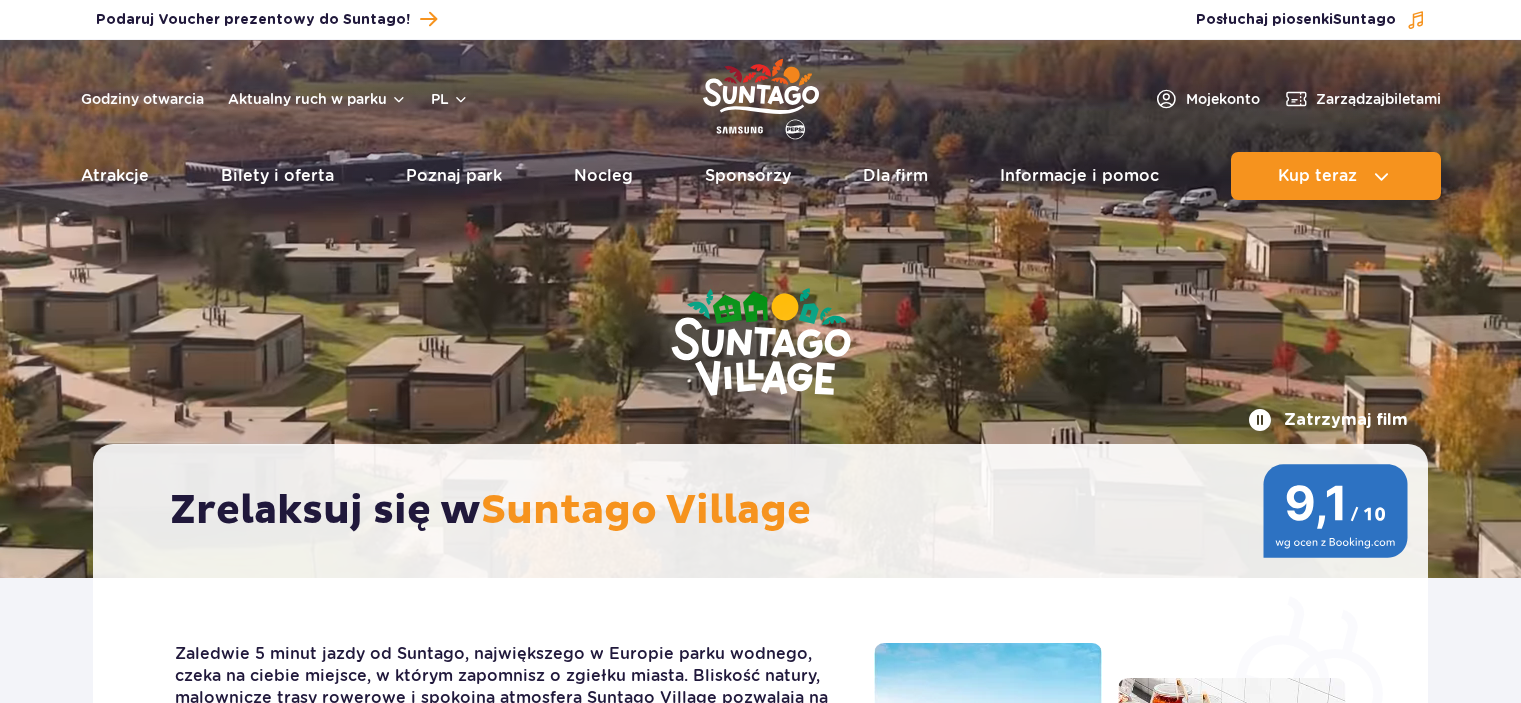 scroll, scrollTop: 0, scrollLeft: 0, axis: both 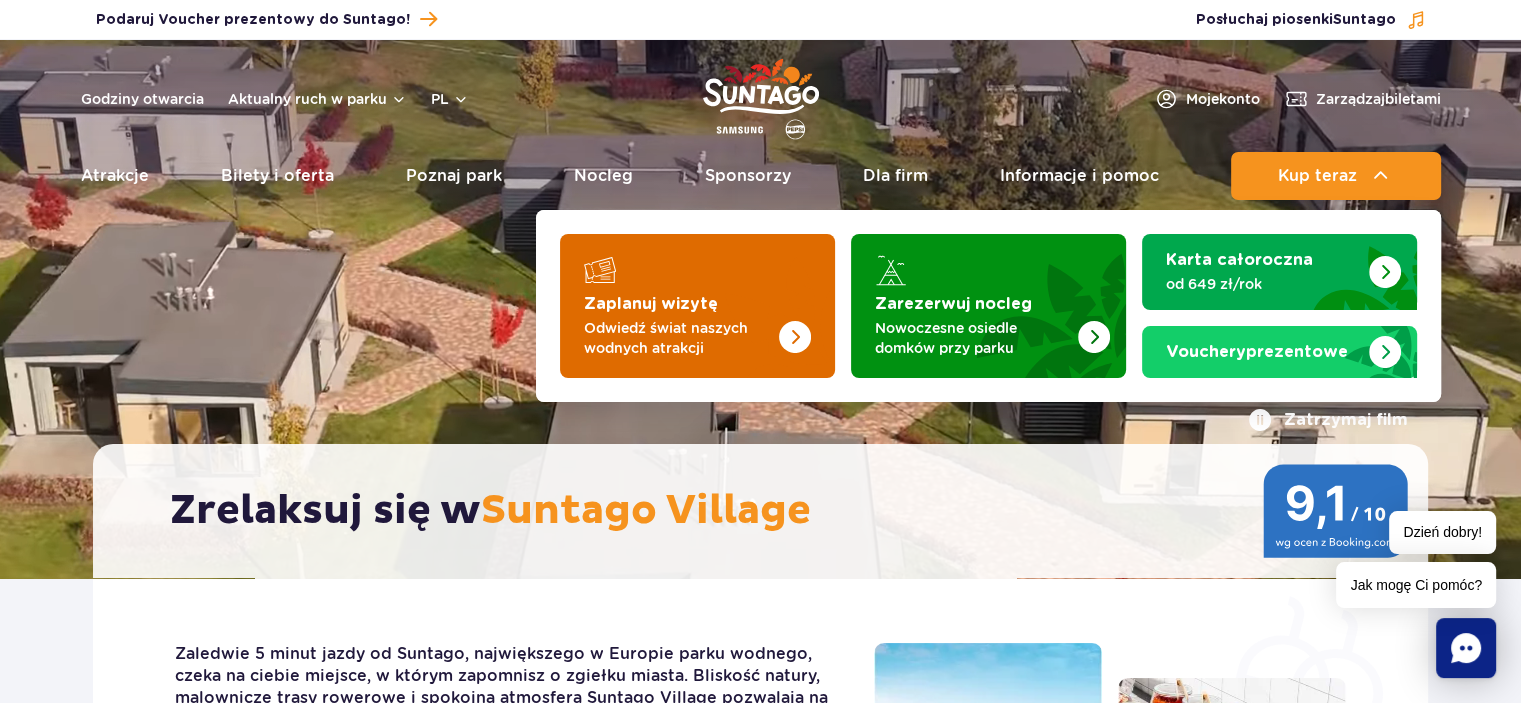 click on "Odwiedź świat naszych wodnych atrakcji" at bounding box center [681, 338] 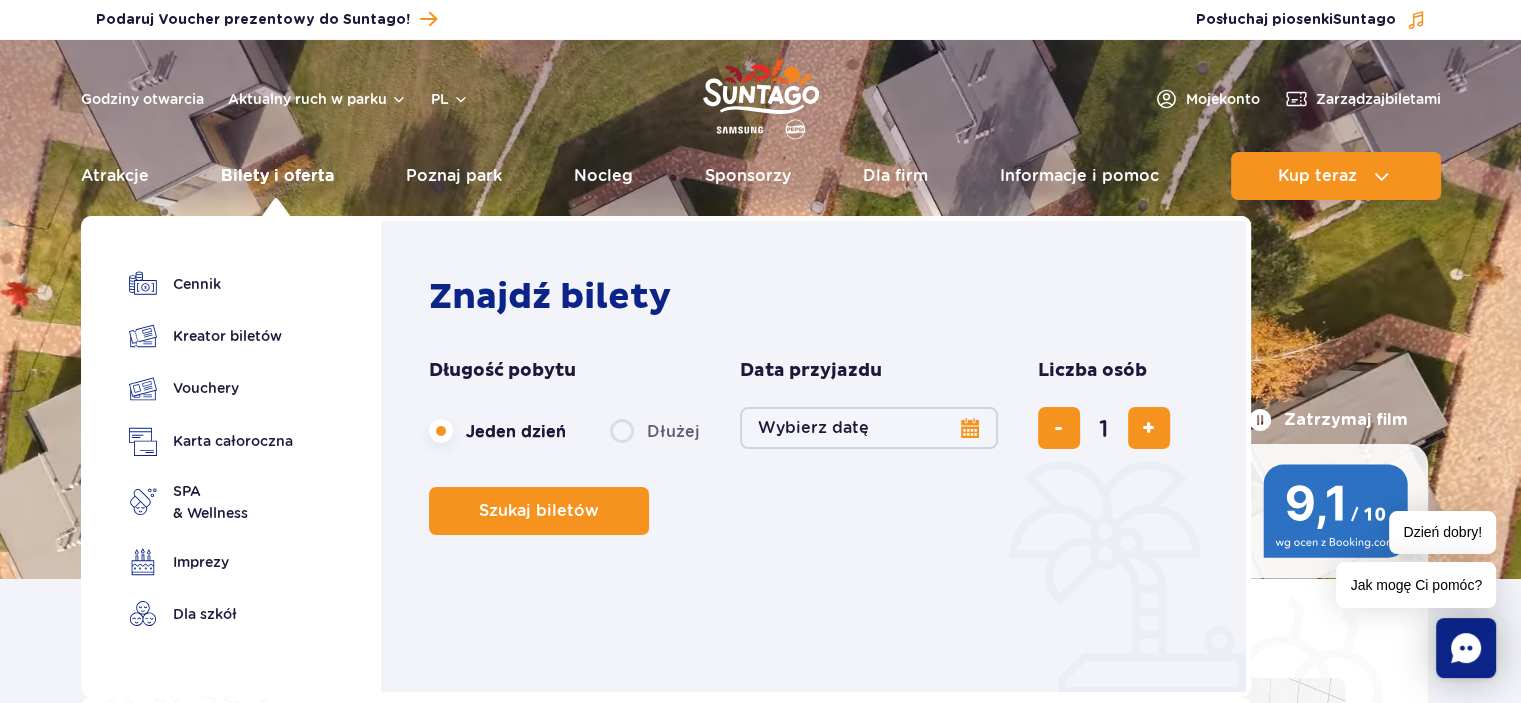 click on "Bilety i oferta" at bounding box center [277, 176] 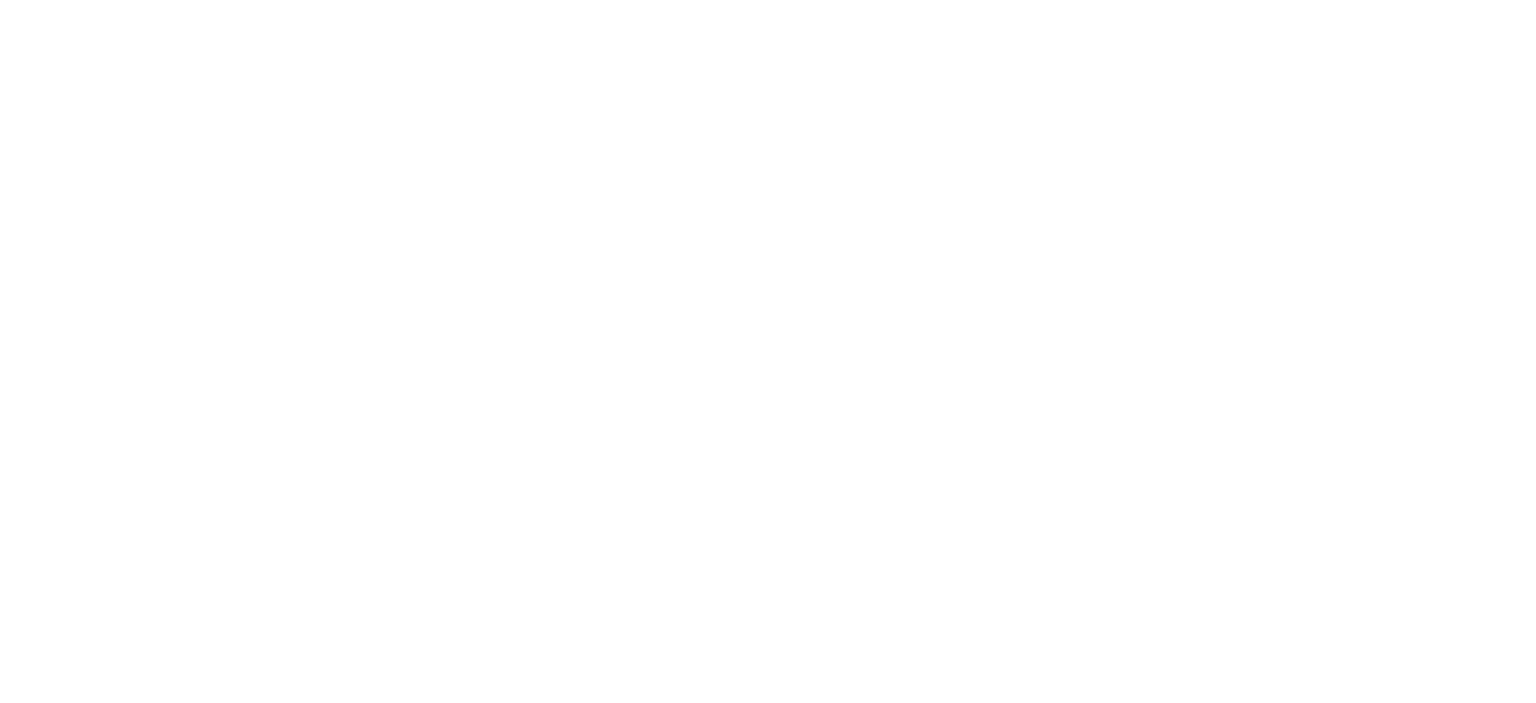 scroll, scrollTop: 0, scrollLeft: 0, axis: both 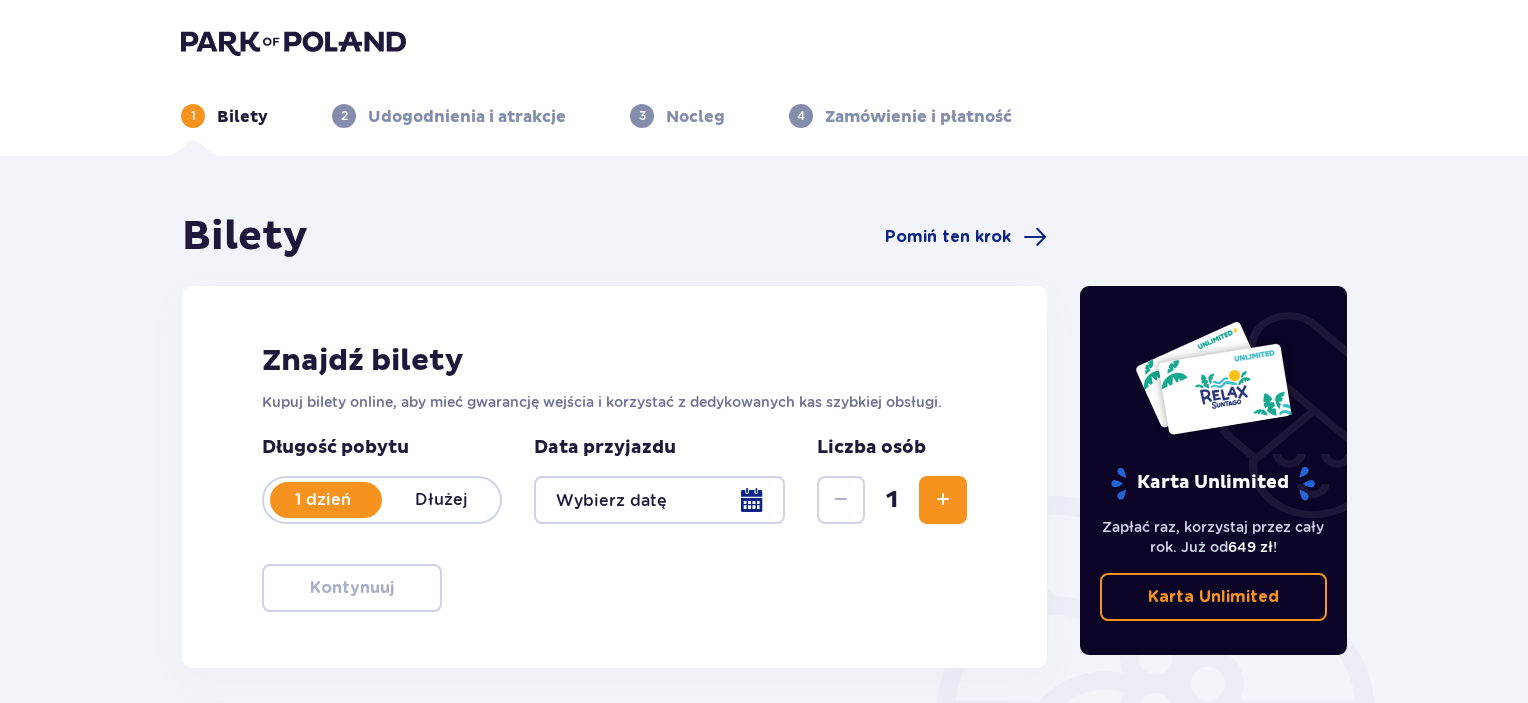 click on "Dłużej" at bounding box center (441, 500) 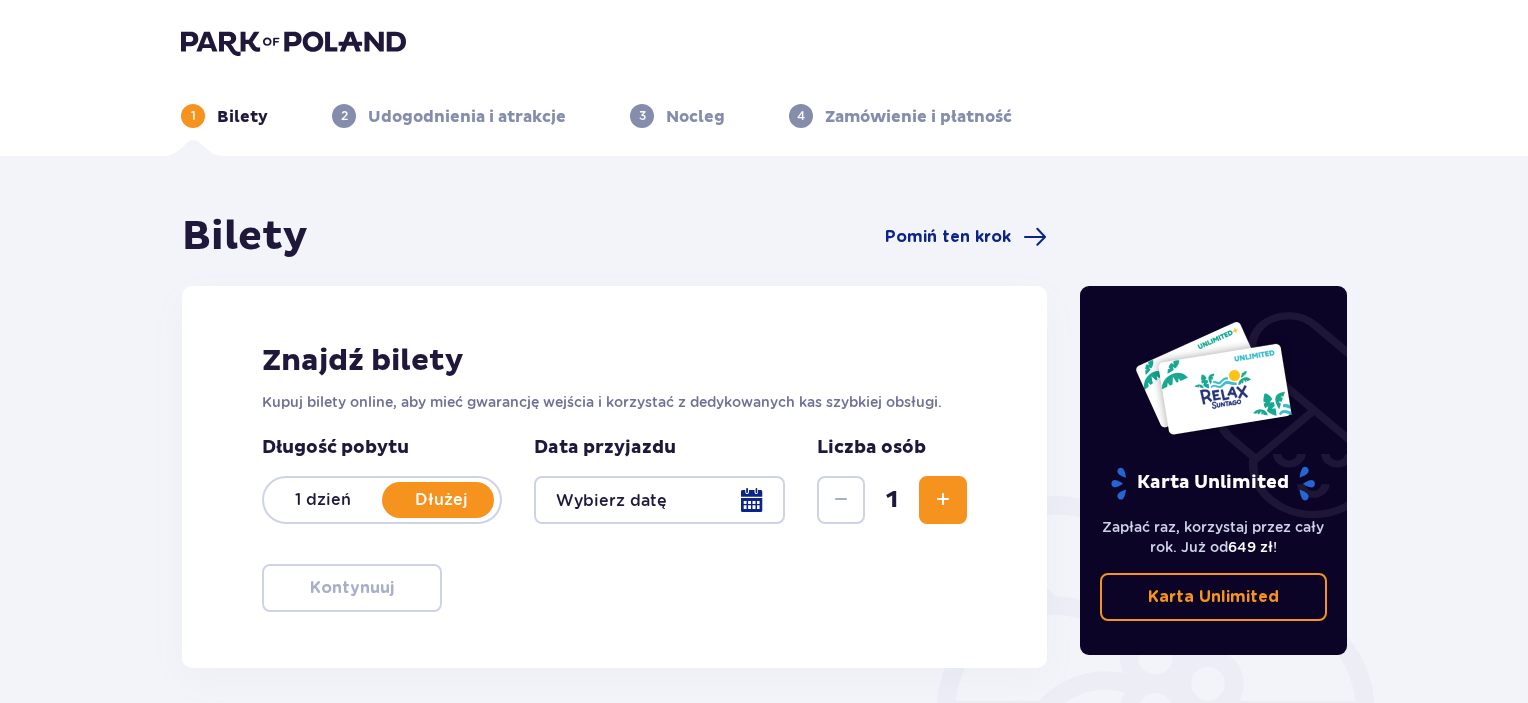 click on "Dłużej" at bounding box center (441, 500) 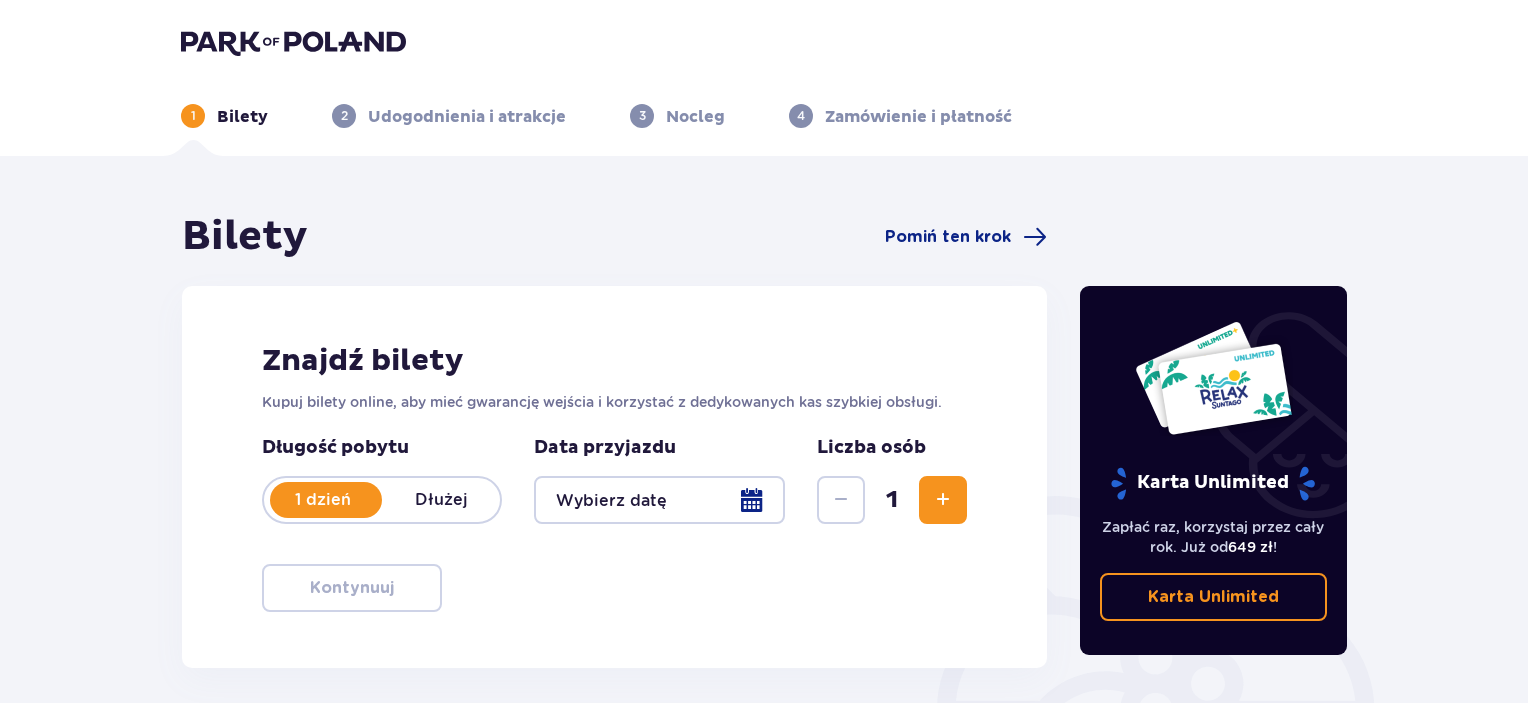 click on "1 dzień" at bounding box center (323, 500) 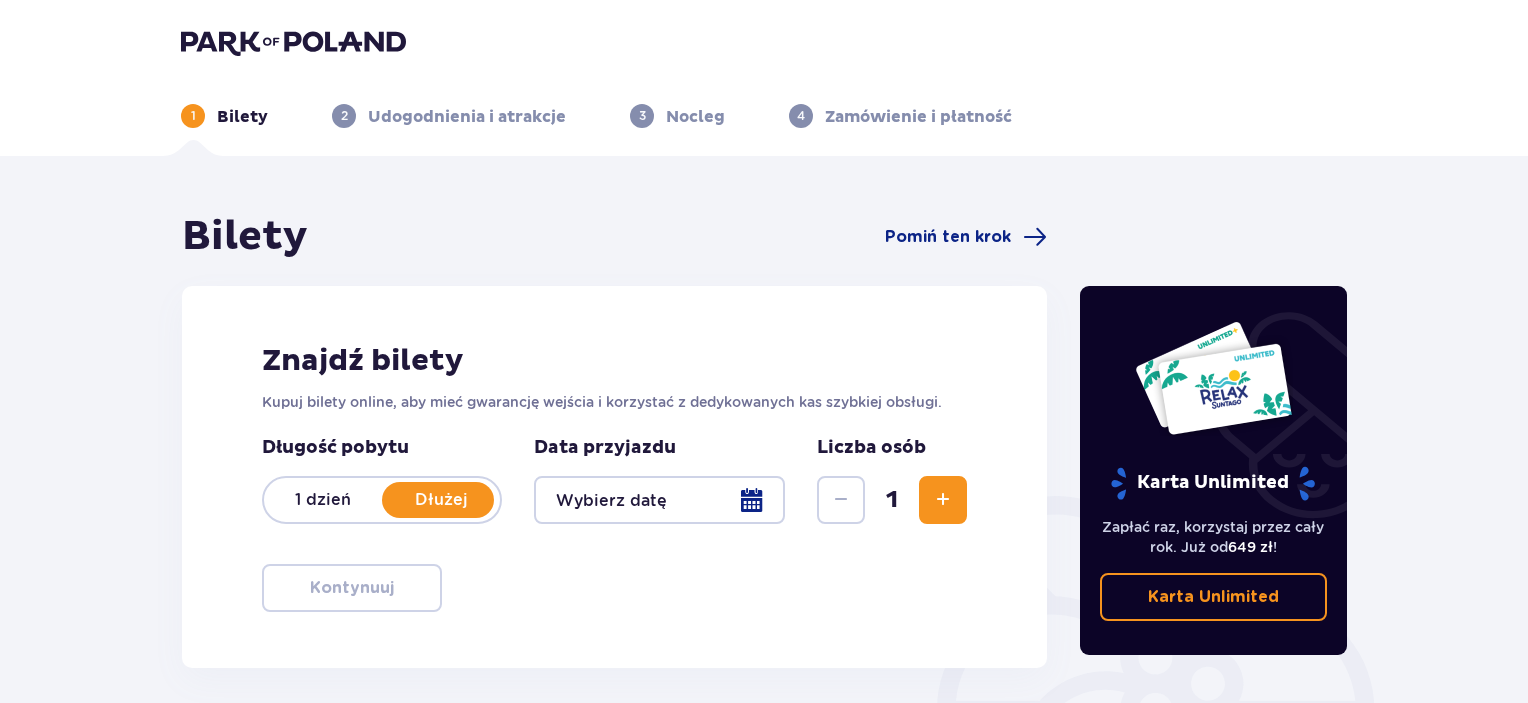 click on "1 dzień" at bounding box center (323, 500) 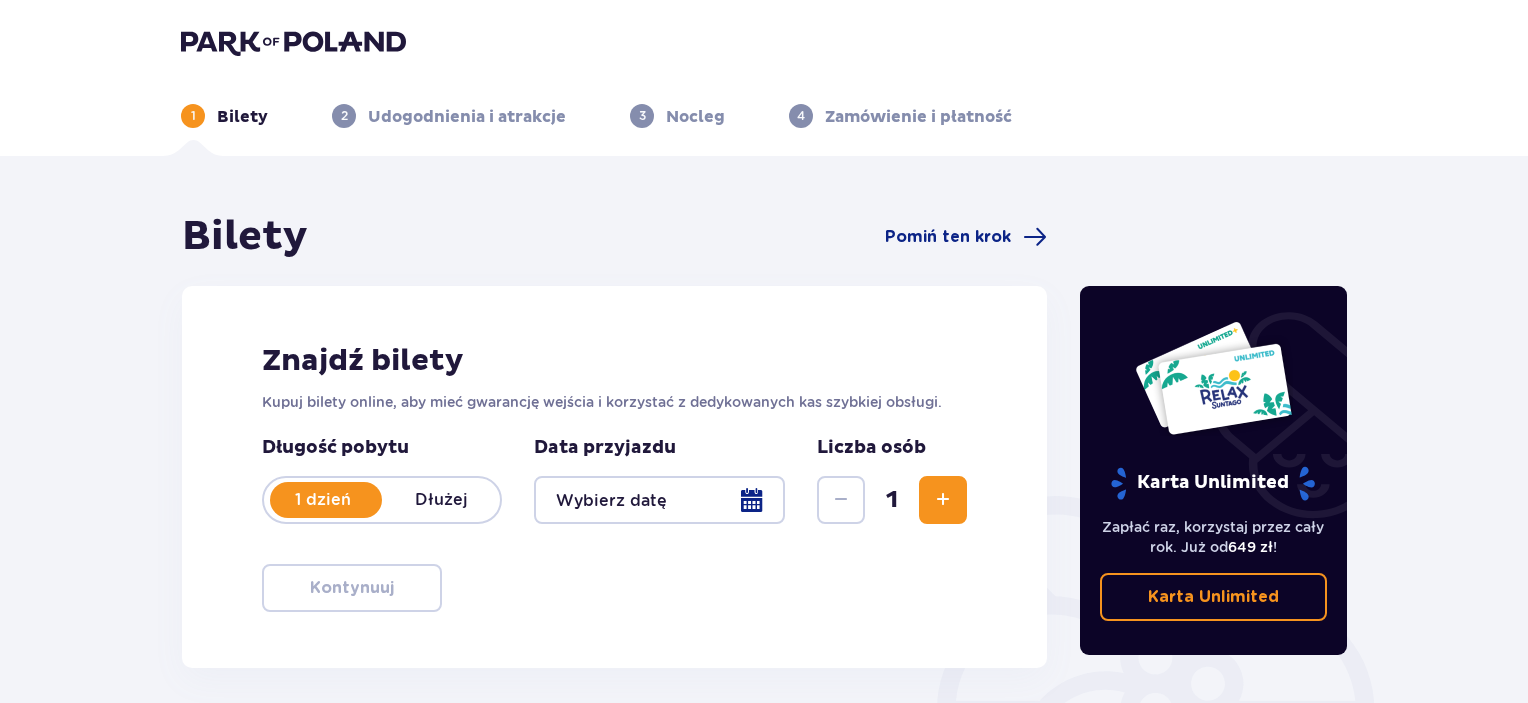 click at bounding box center (659, 500) 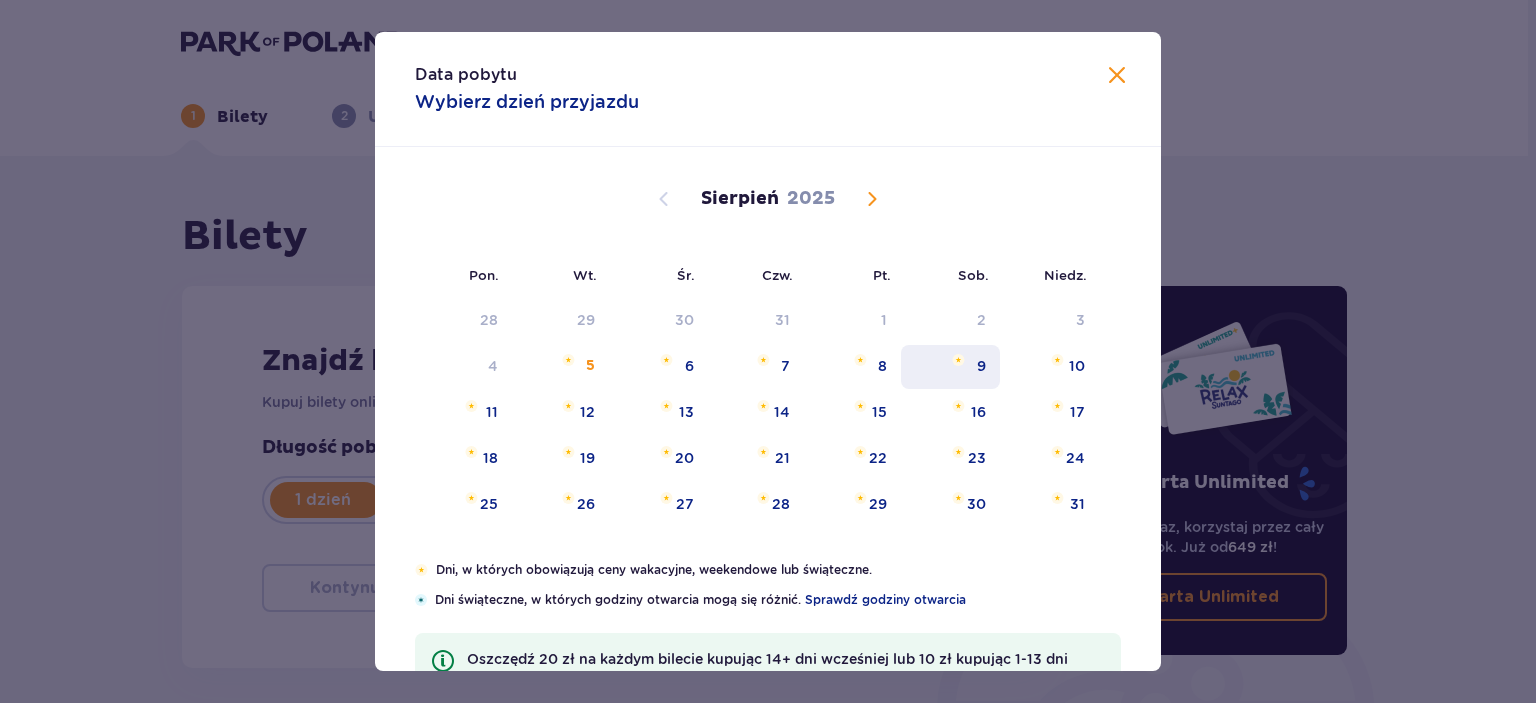 click on "9" at bounding box center (981, 366) 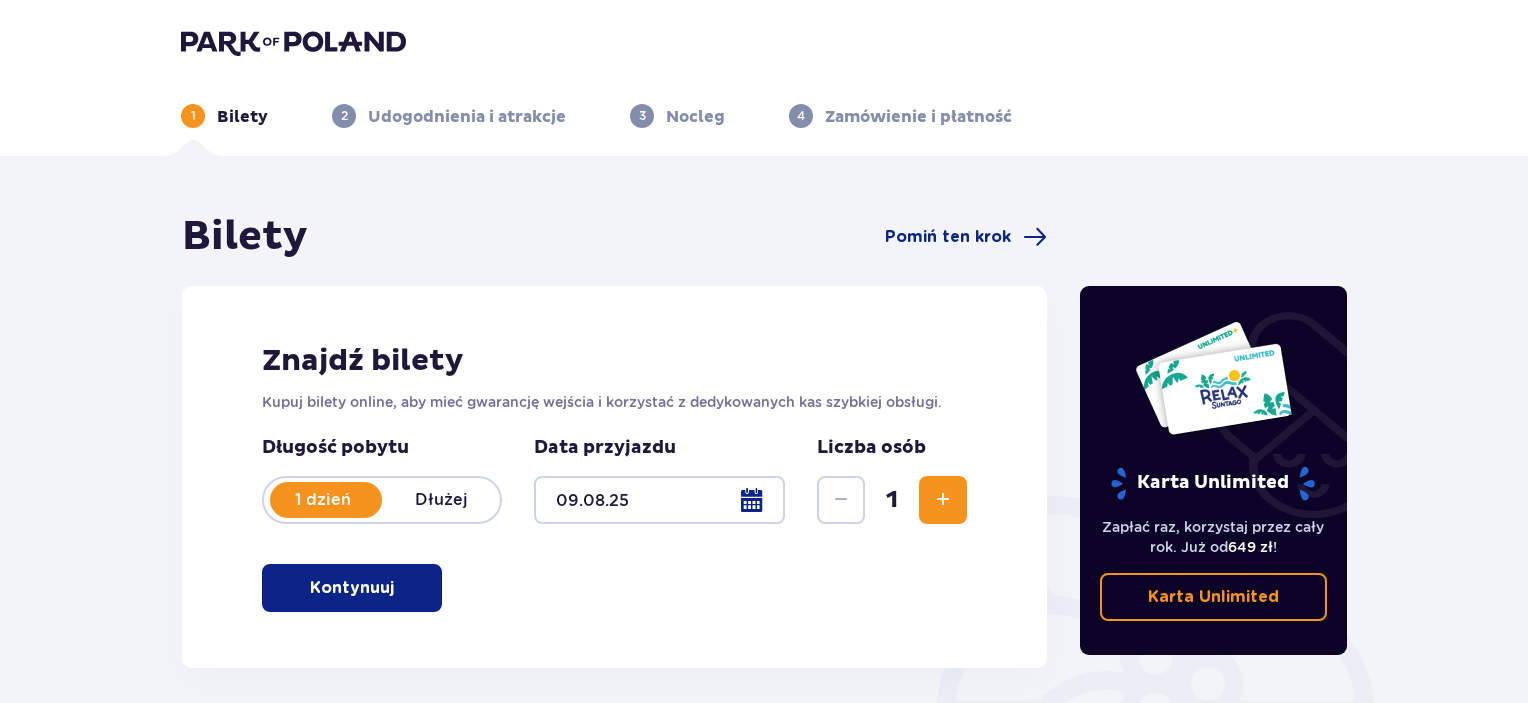 click on "Dłużej" at bounding box center [441, 500] 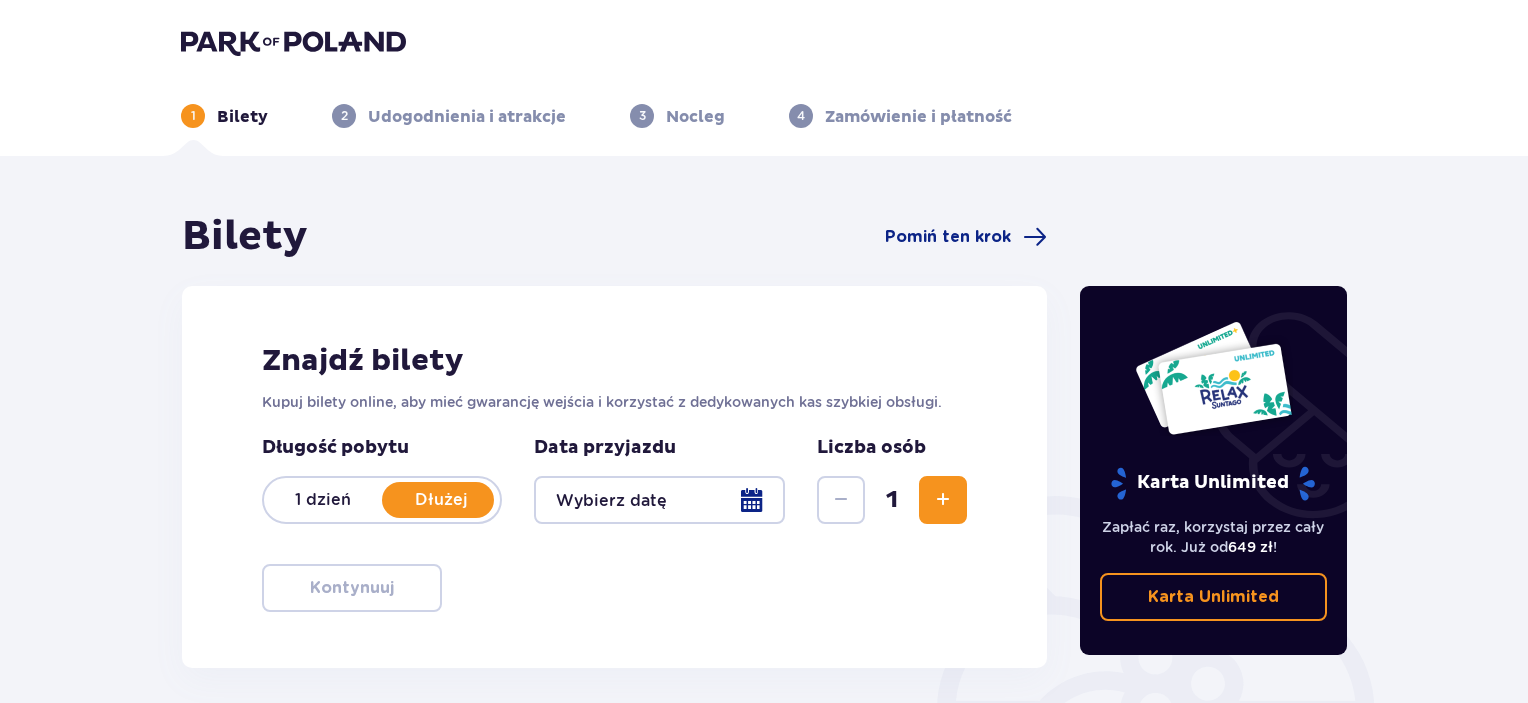 click on "Dłużej" at bounding box center (441, 500) 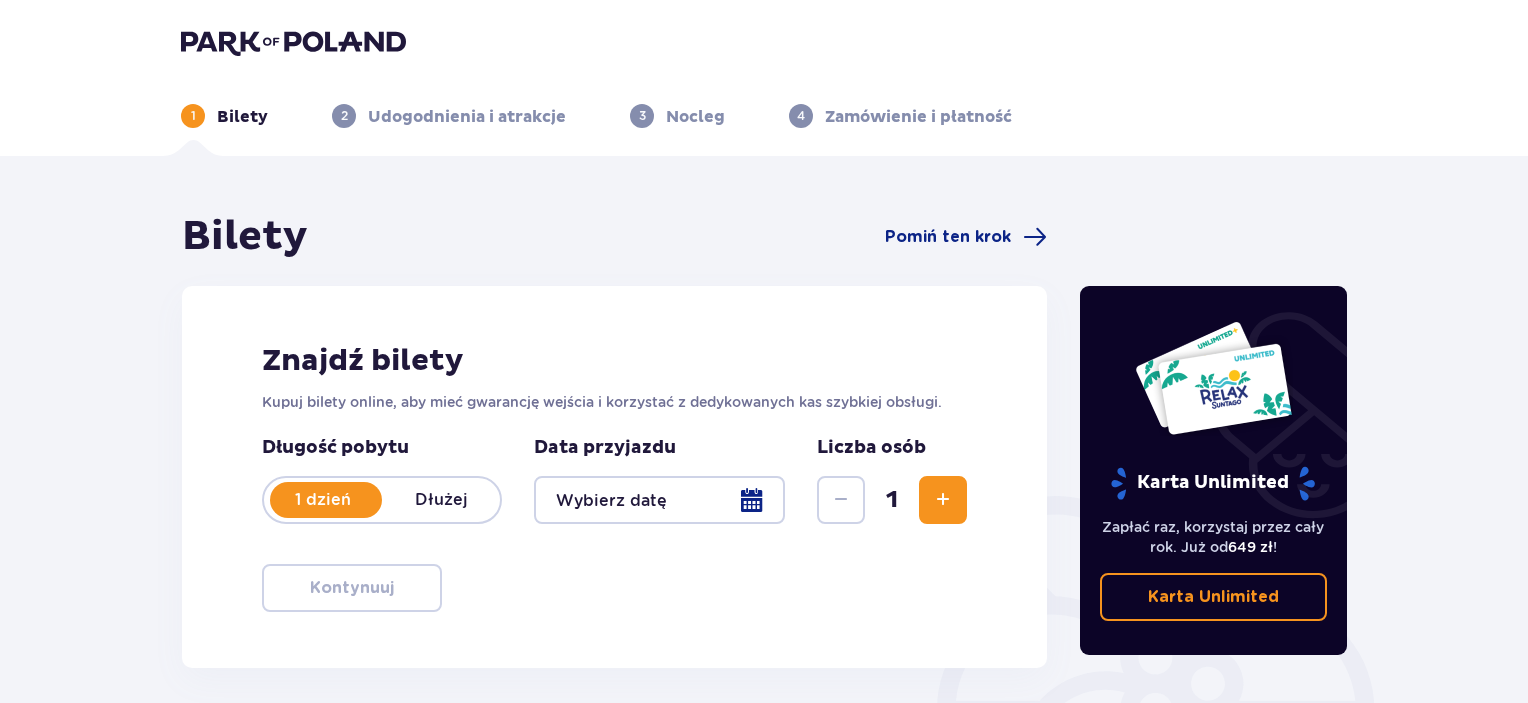click on "Dłużej" at bounding box center (441, 500) 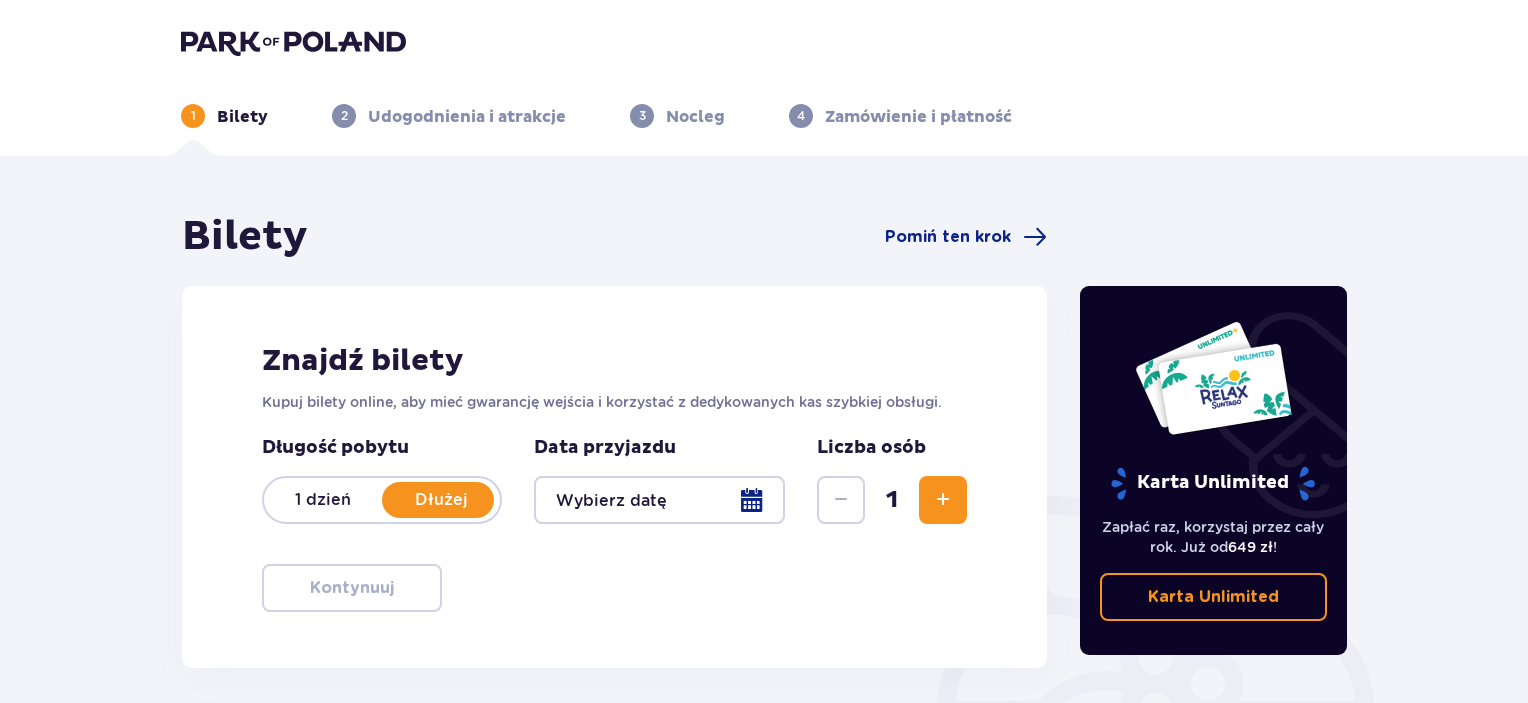 click at bounding box center [943, 500] 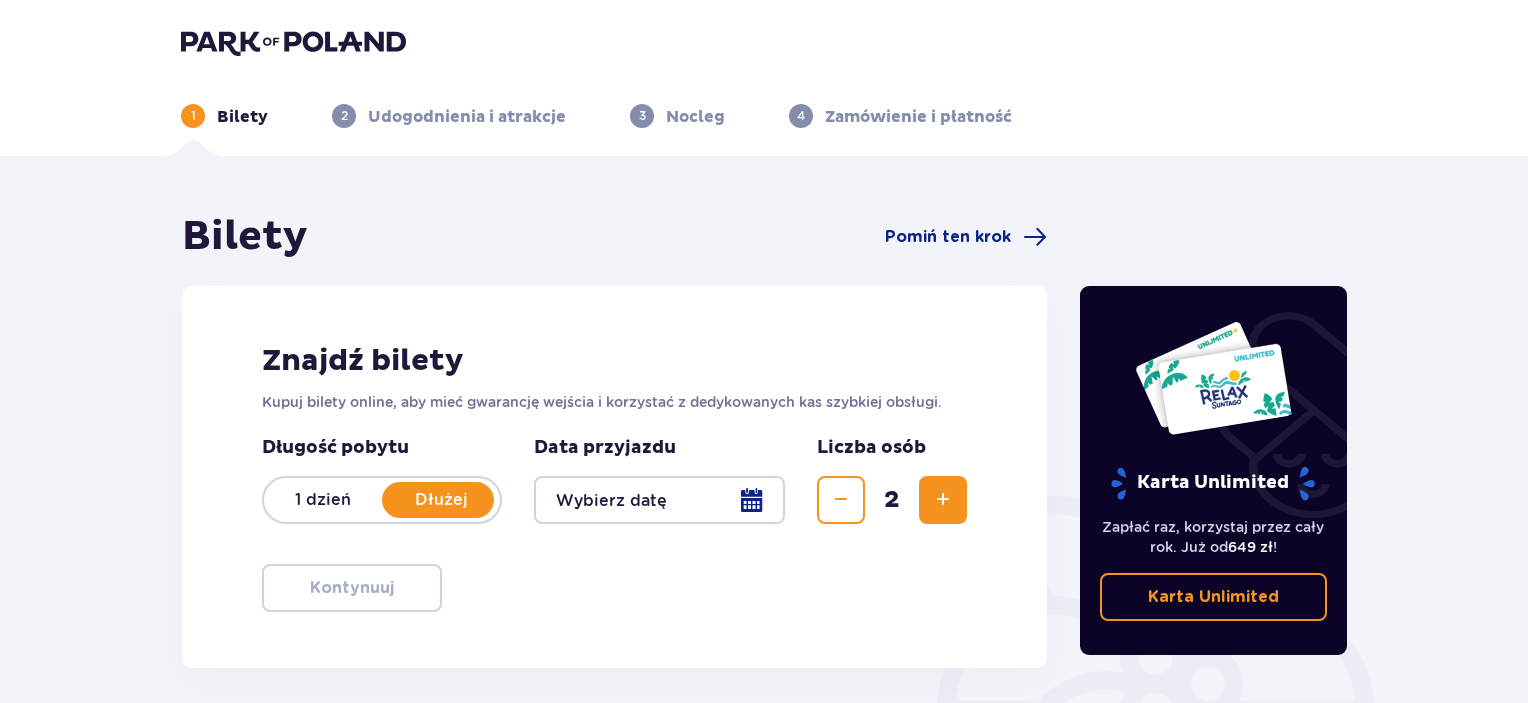click at bounding box center (943, 500) 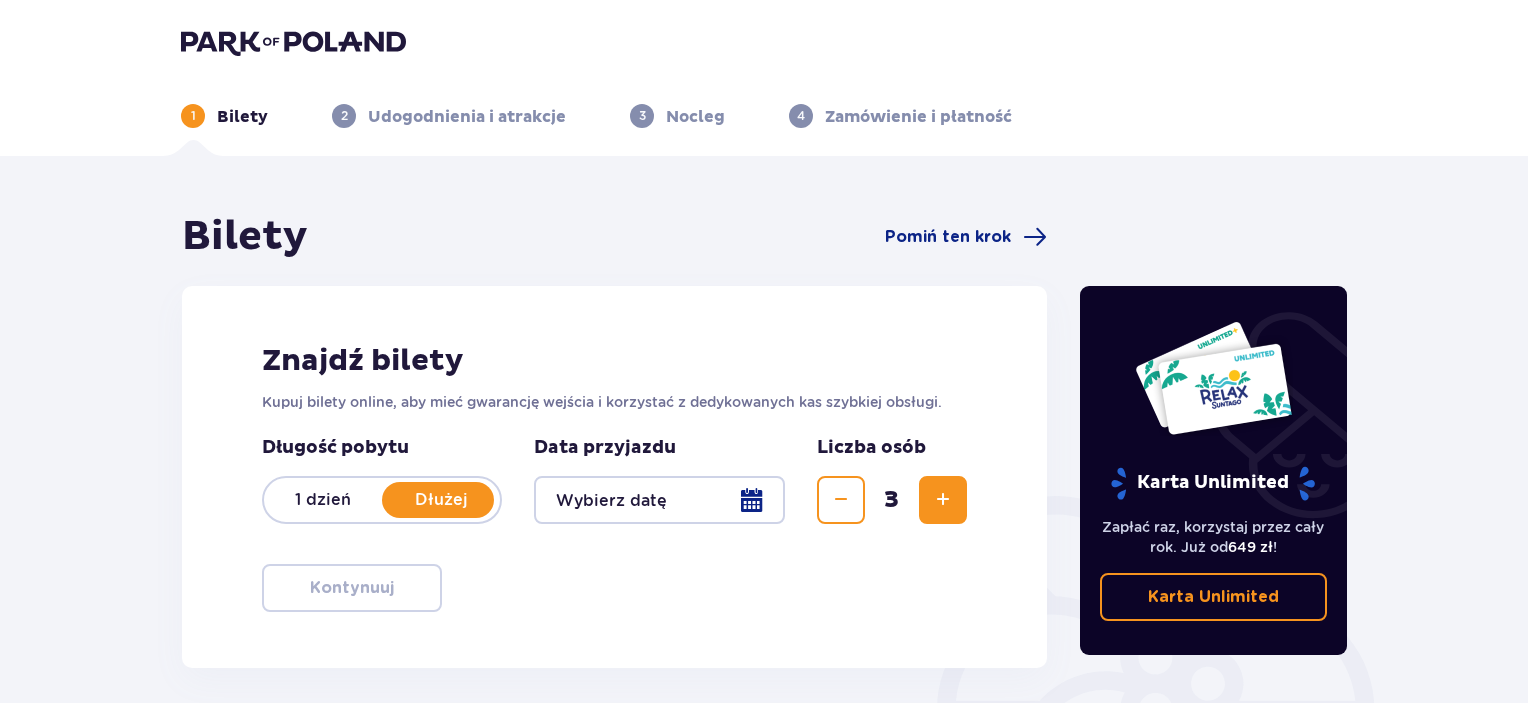click at bounding box center [659, 500] 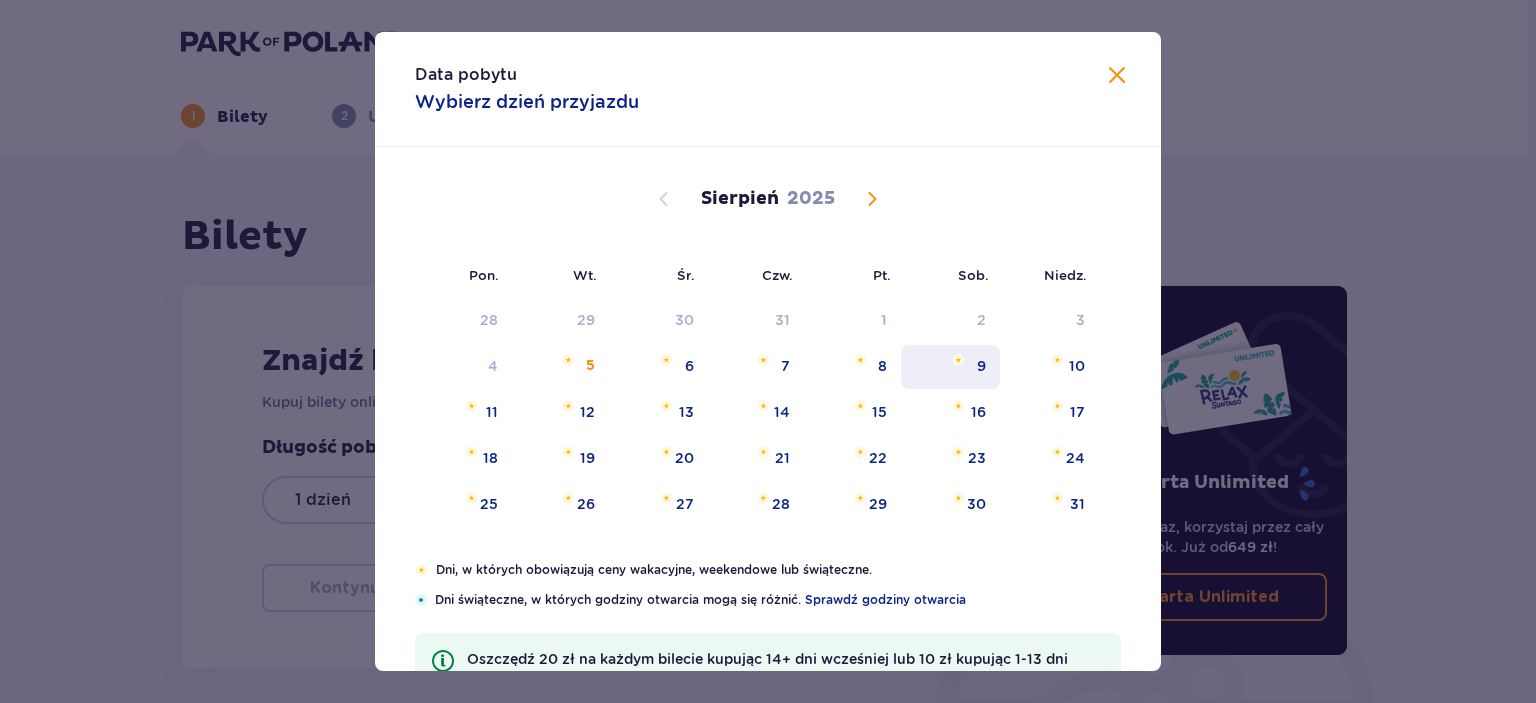 click on "9" at bounding box center [950, 367] 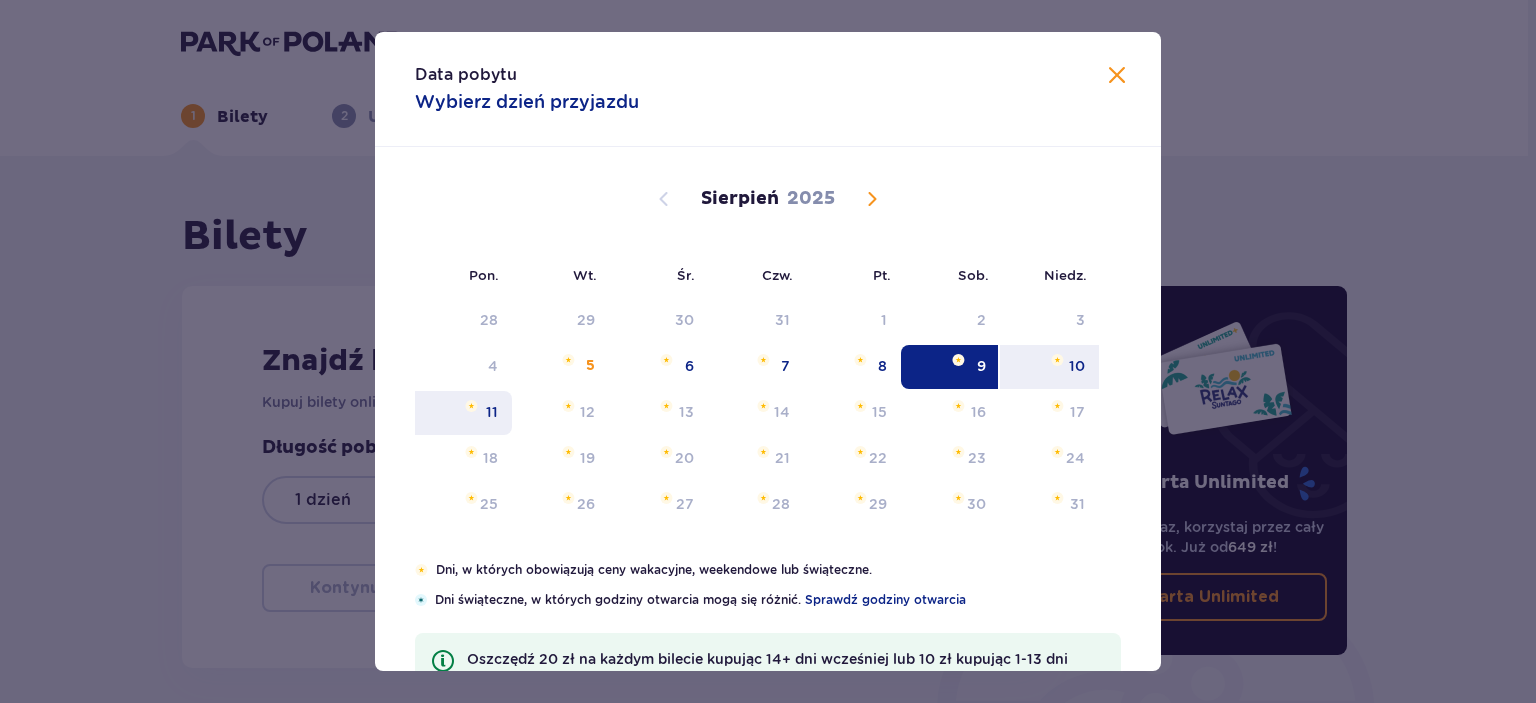 click on "11" at bounding box center [463, 413] 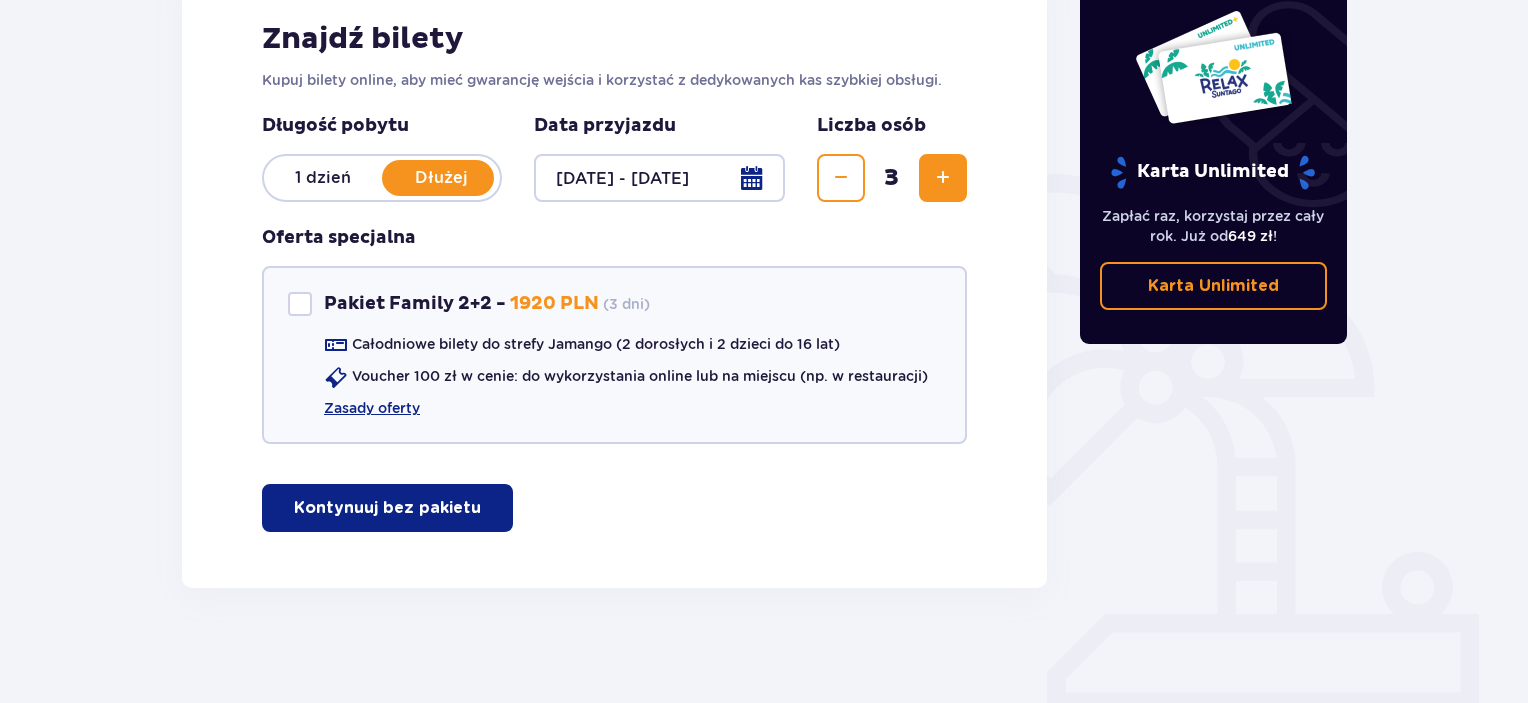 scroll, scrollTop: 326, scrollLeft: 0, axis: vertical 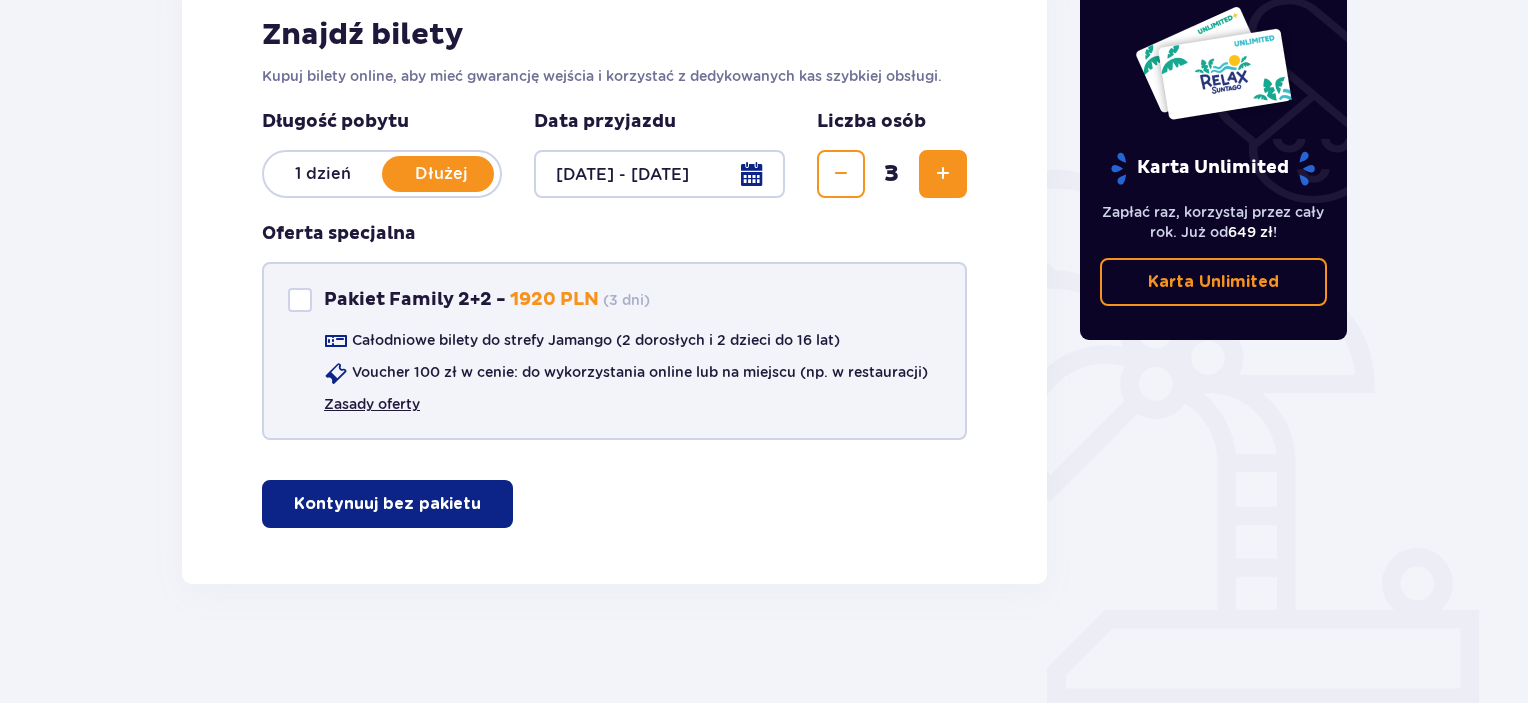 click on "Zasady oferty" at bounding box center [372, 404] 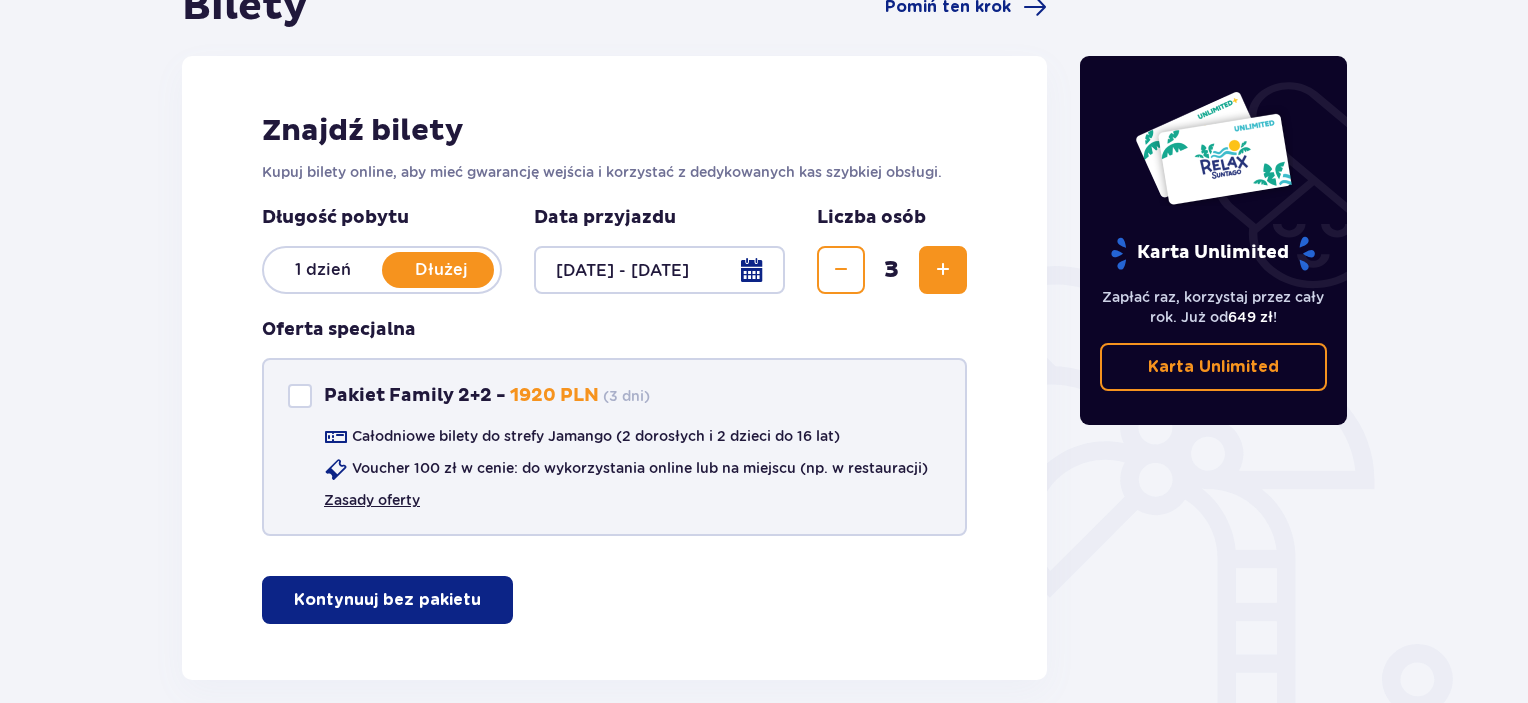 scroll, scrollTop: 250, scrollLeft: 0, axis: vertical 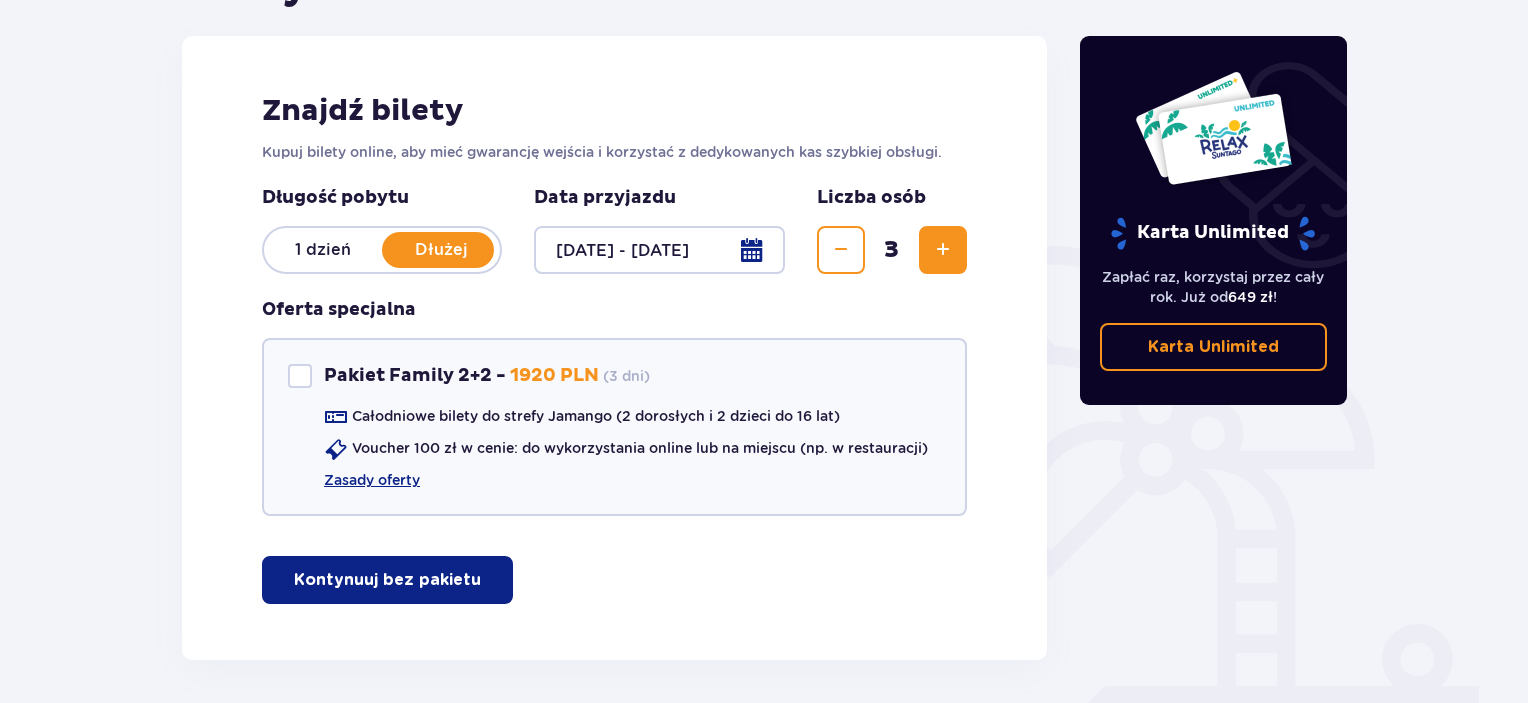 click on "Kontynuuj bez pakietu" at bounding box center (387, 580) 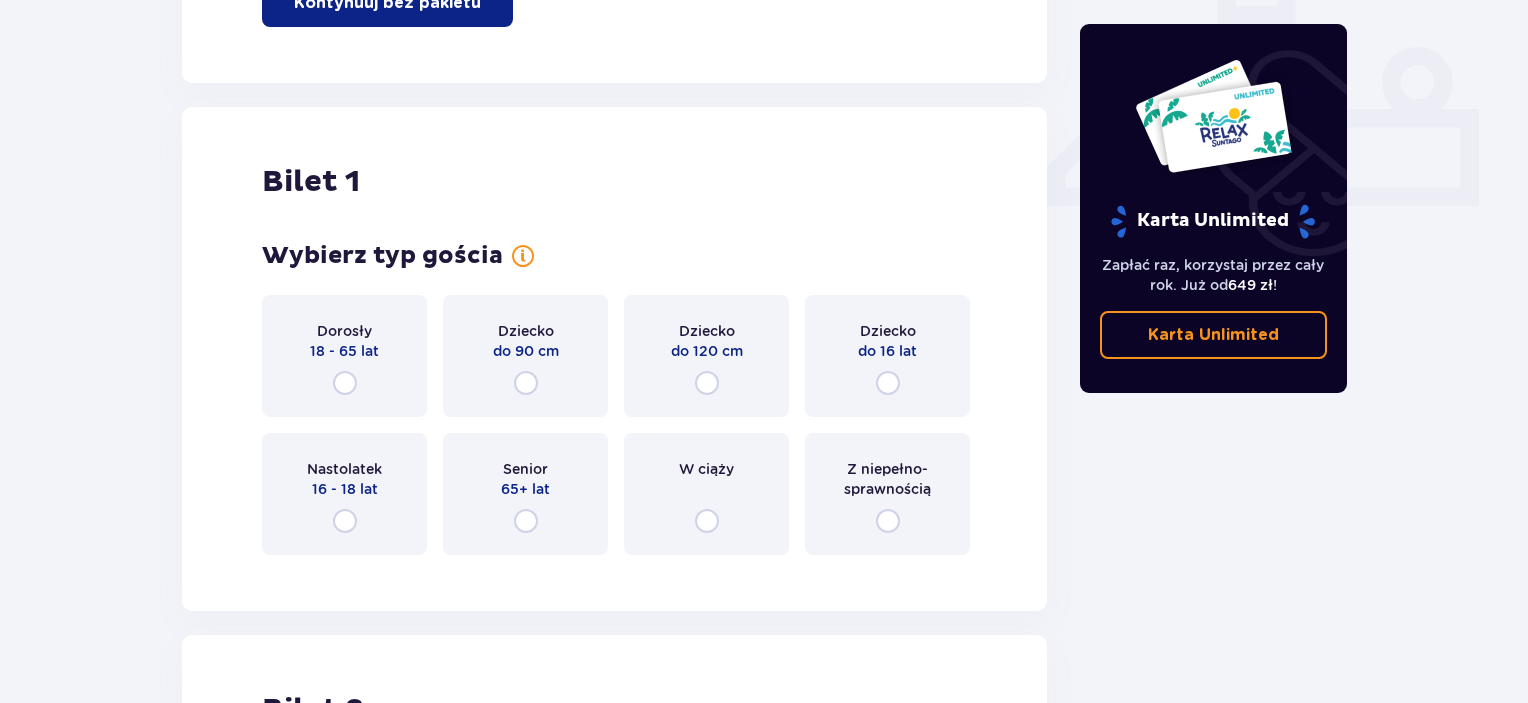 scroll, scrollTop: 909, scrollLeft: 0, axis: vertical 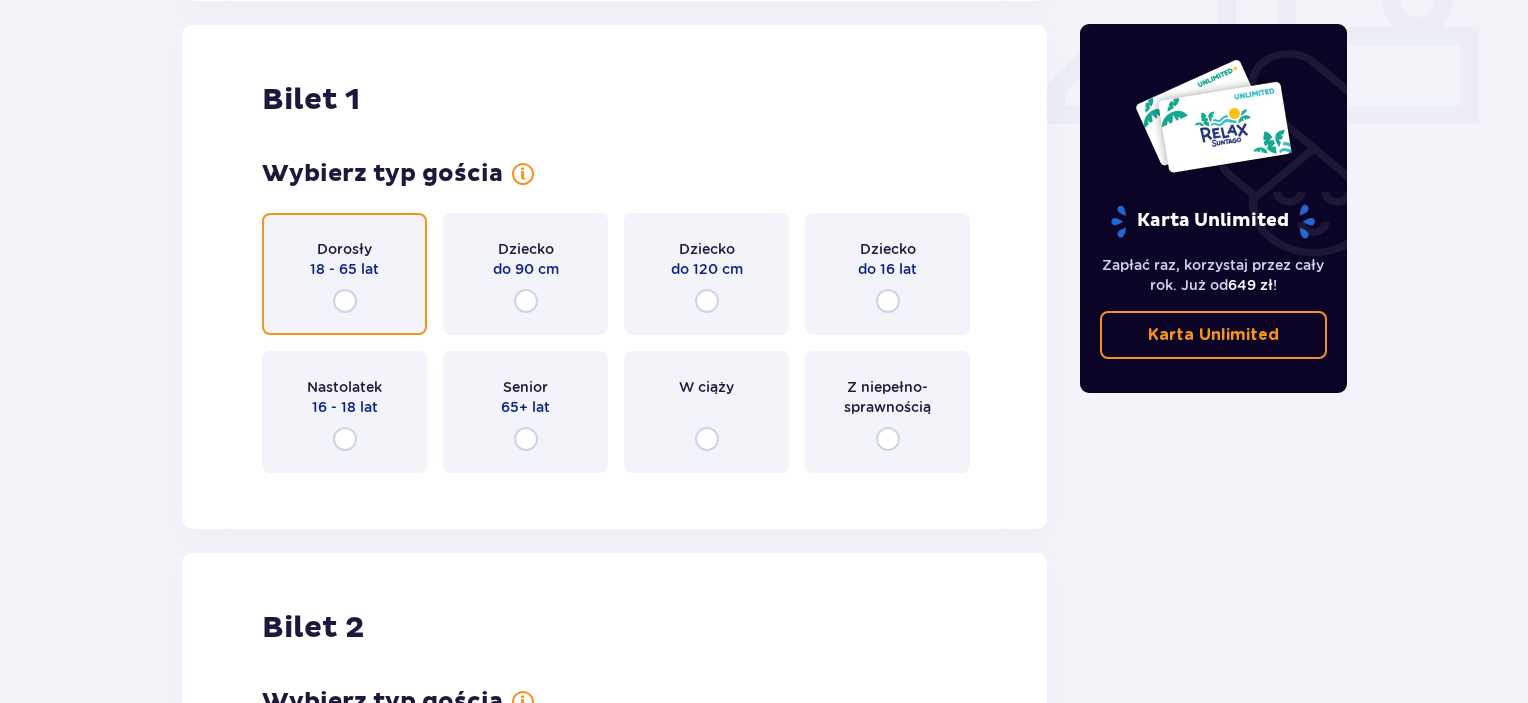 click at bounding box center (345, 301) 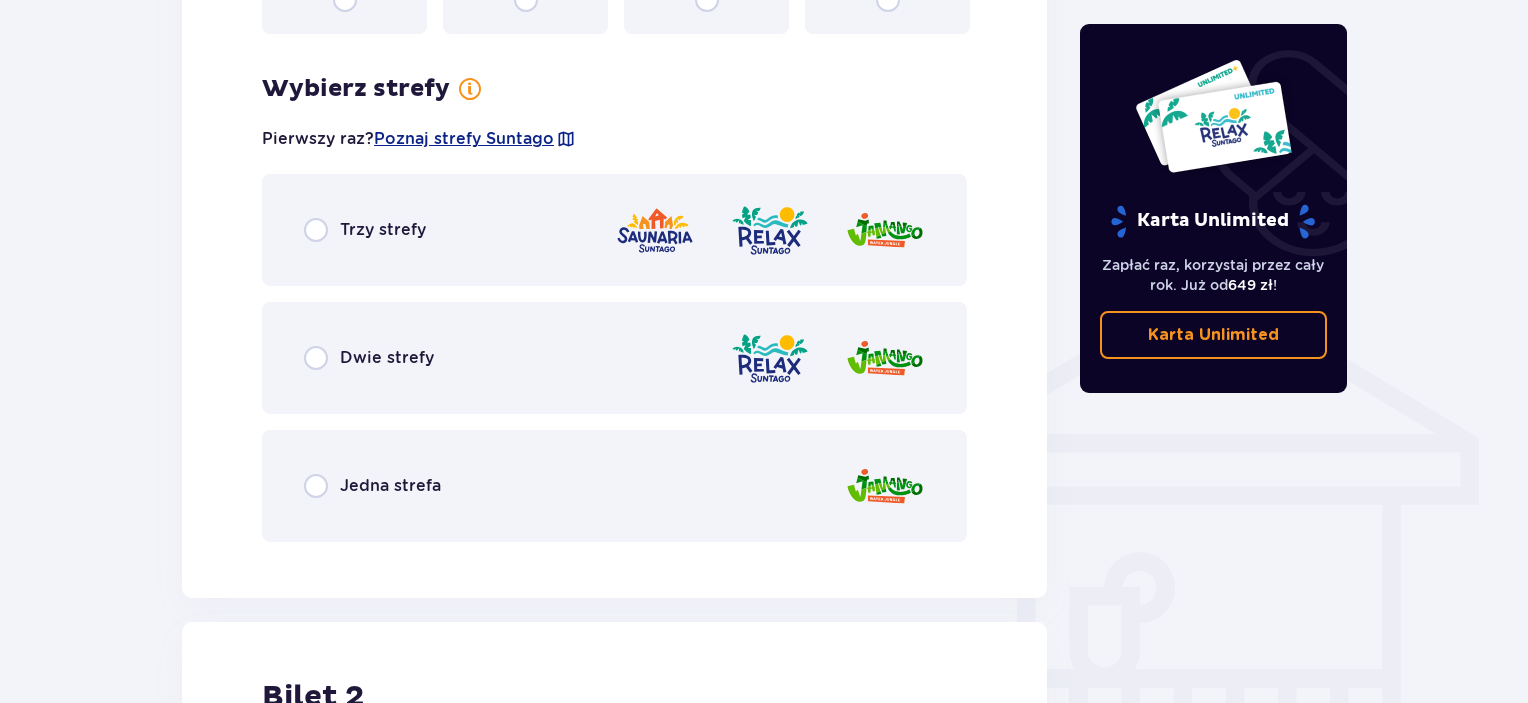 scroll, scrollTop: 1397, scrollLeft: 0, axis: vertical 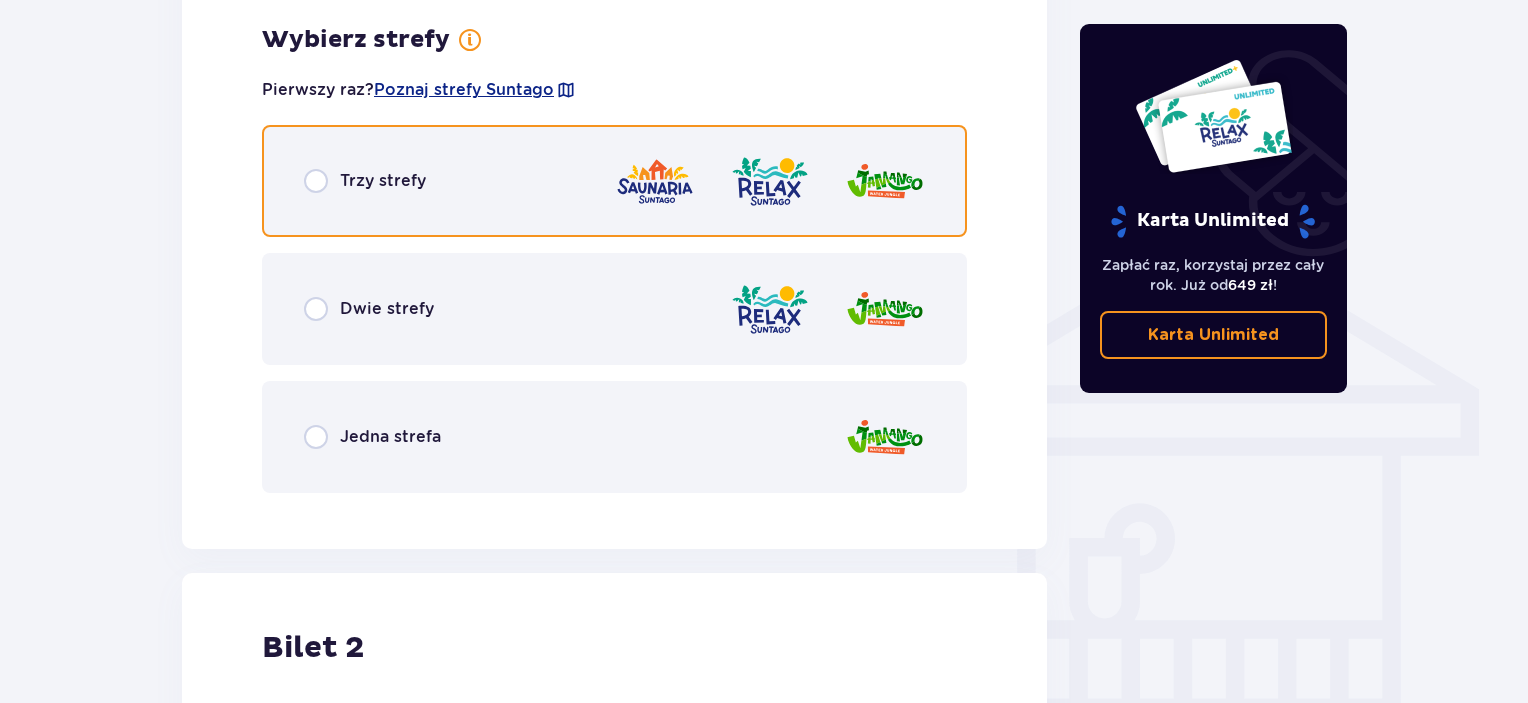 click at bounding box center [316, 181] 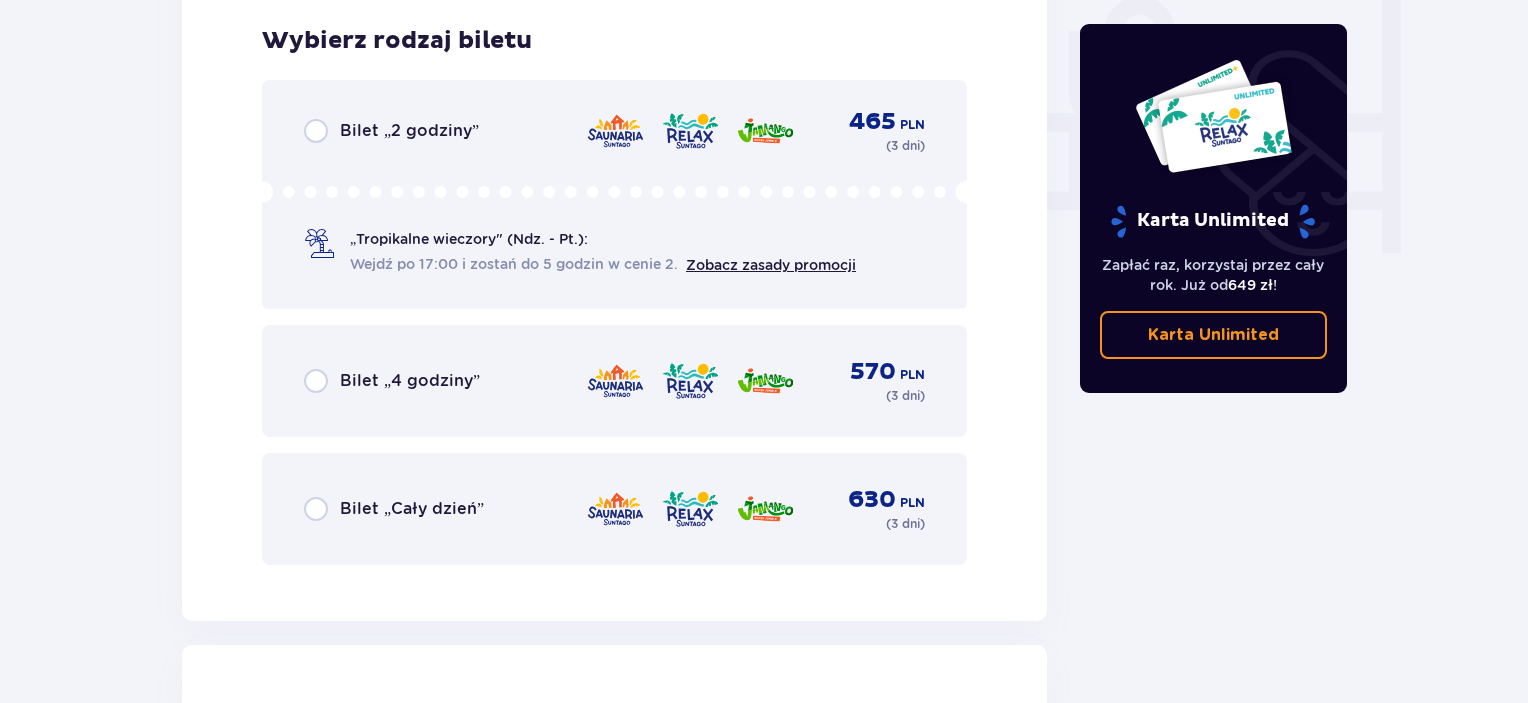 scroll, scrollTop: 1905, scrollLeft: 0, axis: vertical 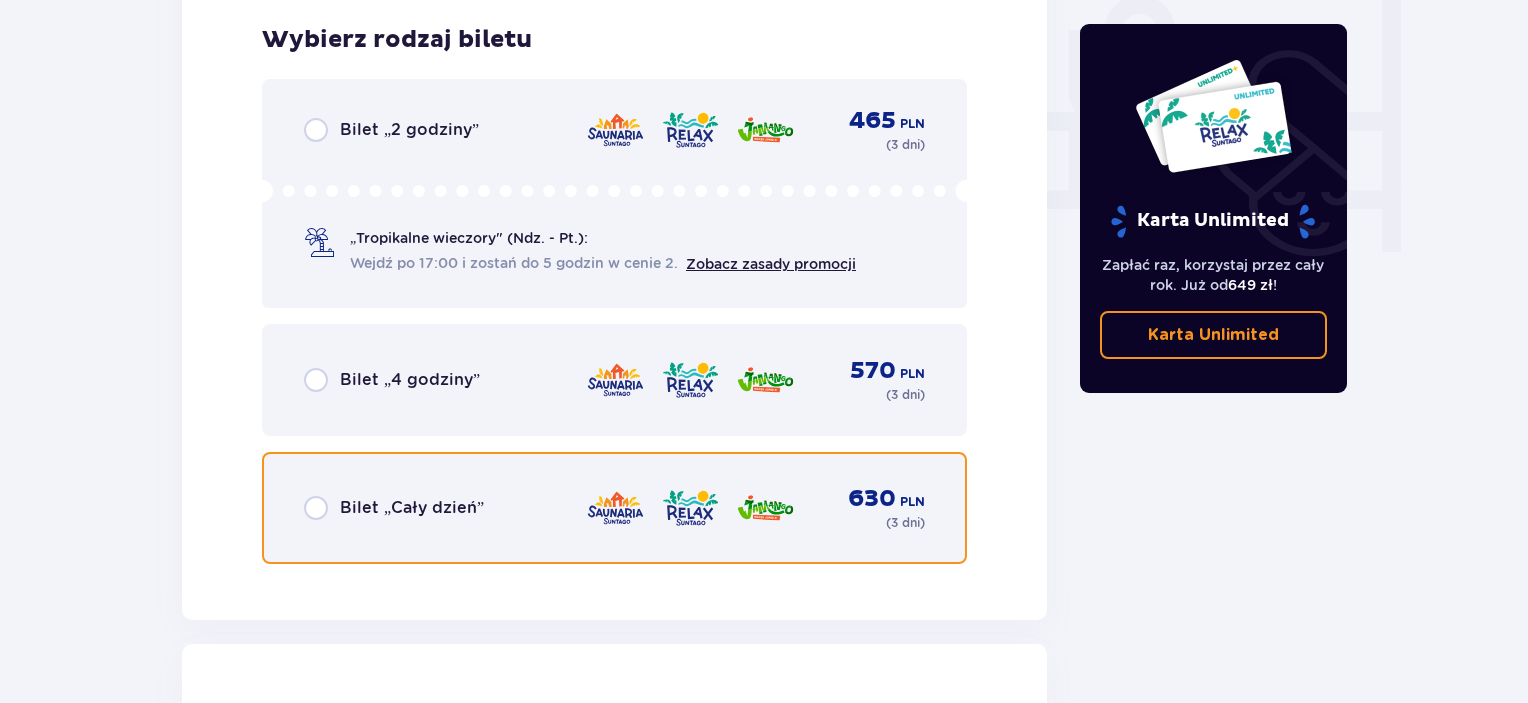 click at bounding box center (316, 508) 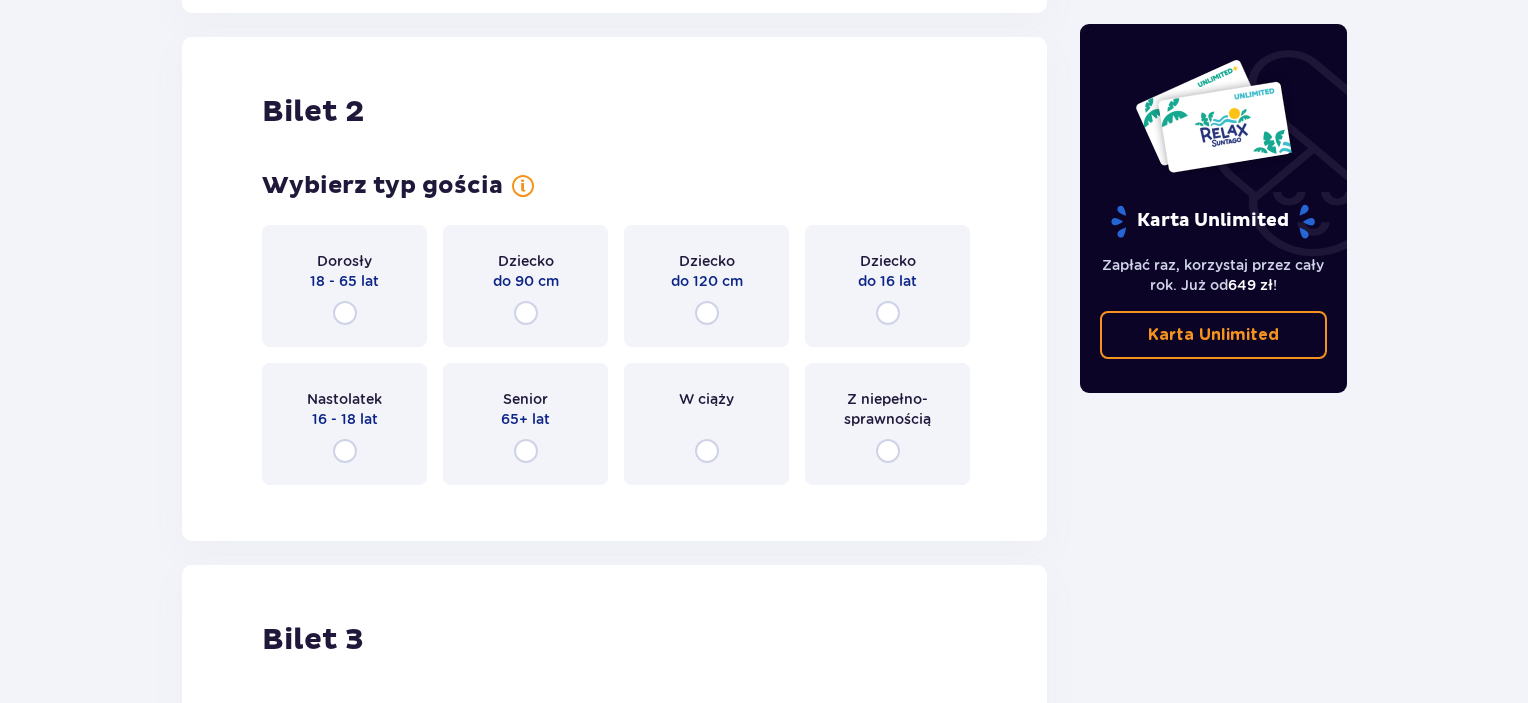 scroll, scrollTop: 2523, scrollLeft: 0, axis: vertical 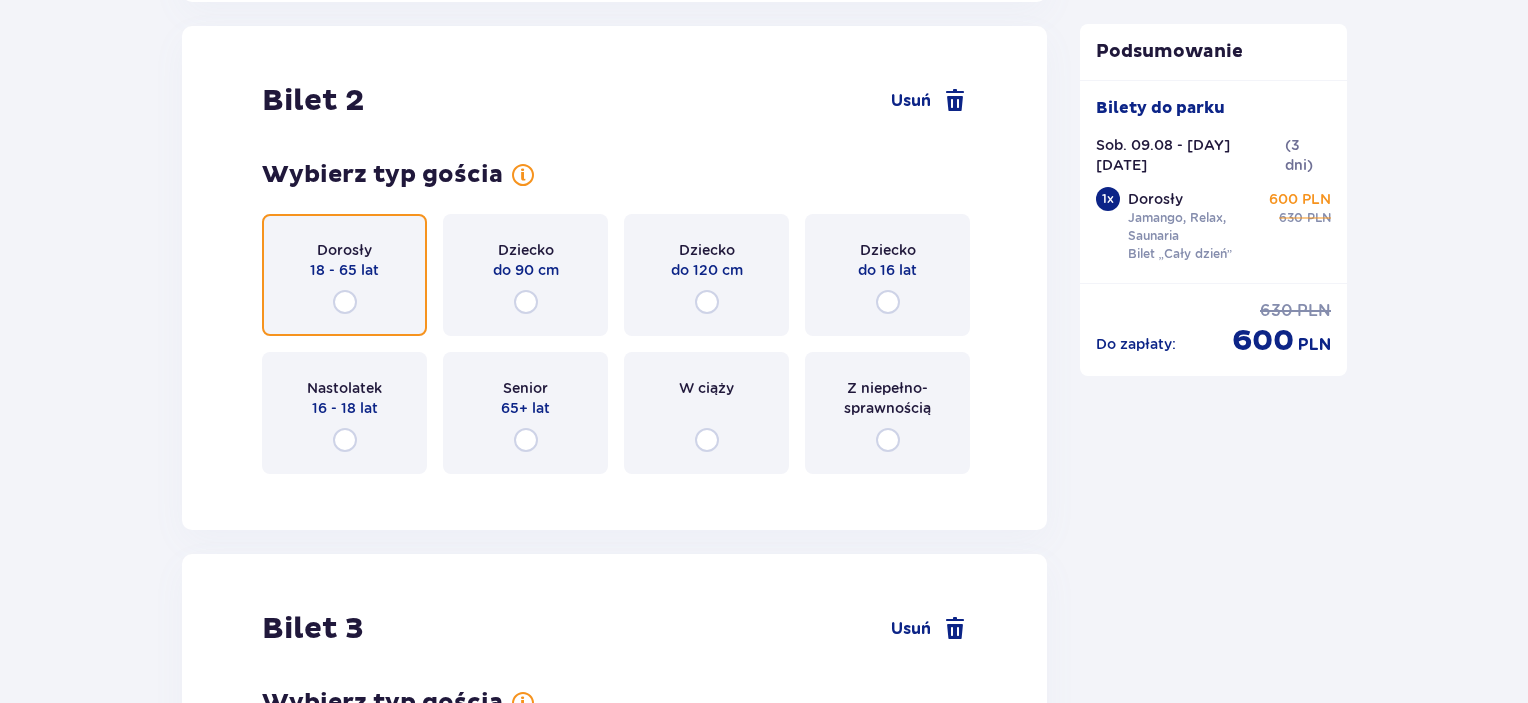 click at bounding box center (345, 302) 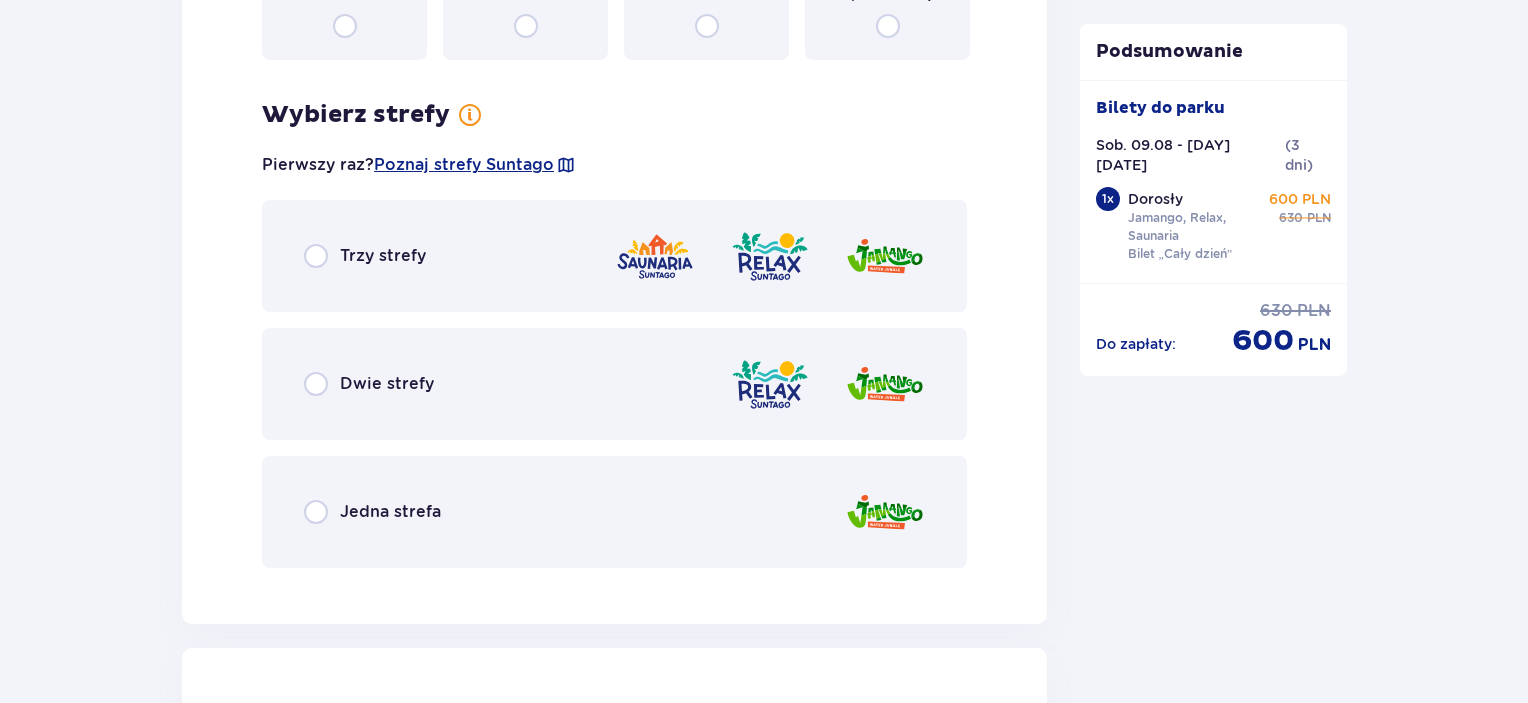 scroll, scrollTop: 3011, scrollLeft: 0, axis: vertical 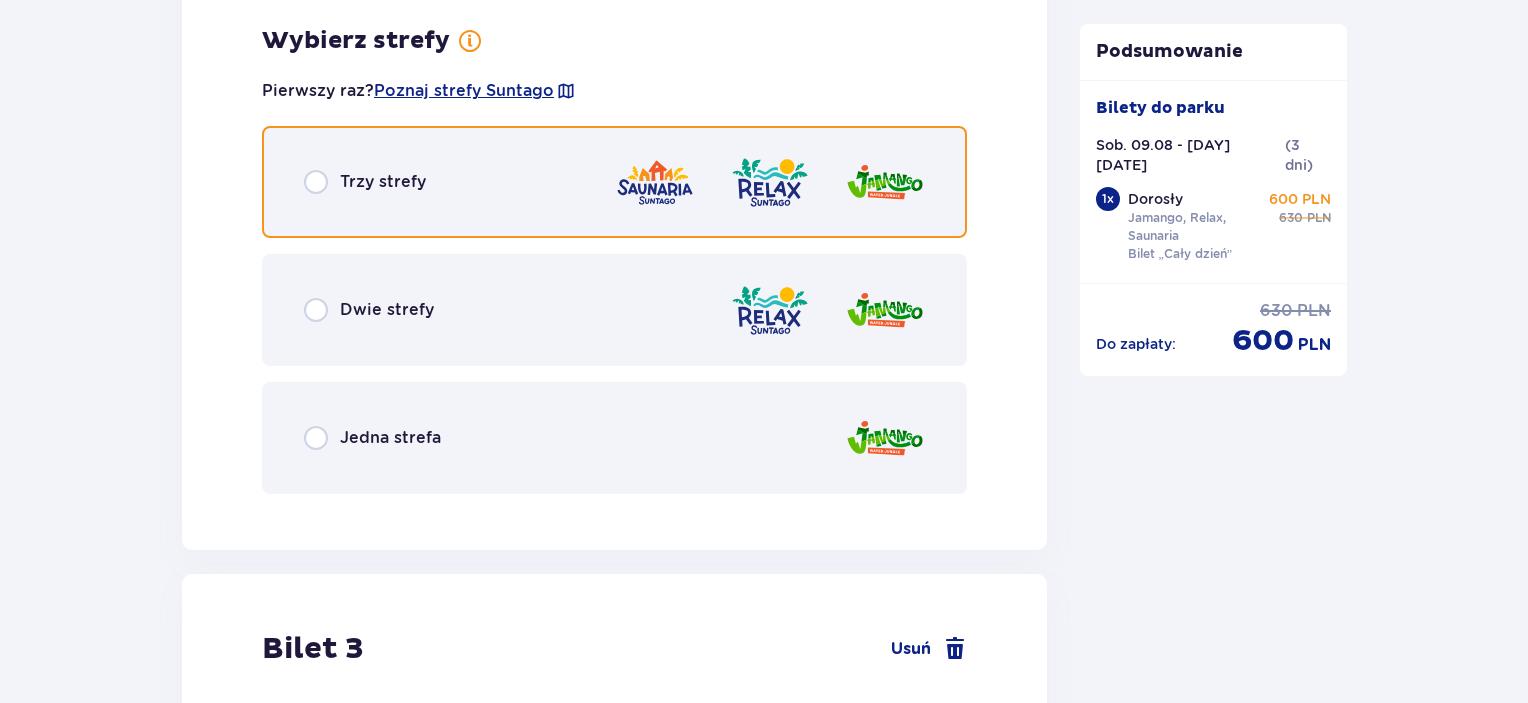 click at bounding box center [316, 182] 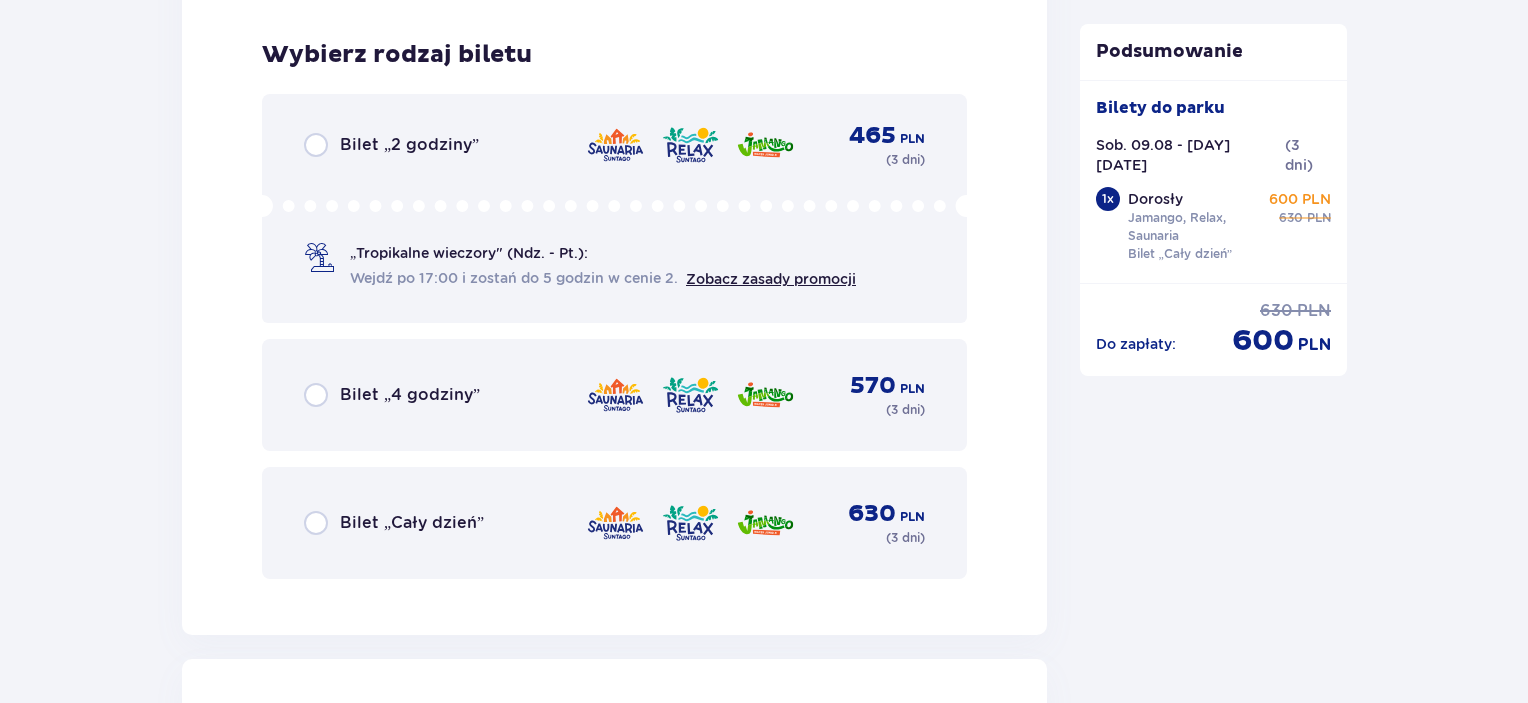 scroll, scrollTop: 3519, scrollLeft: 0, axis: vertical 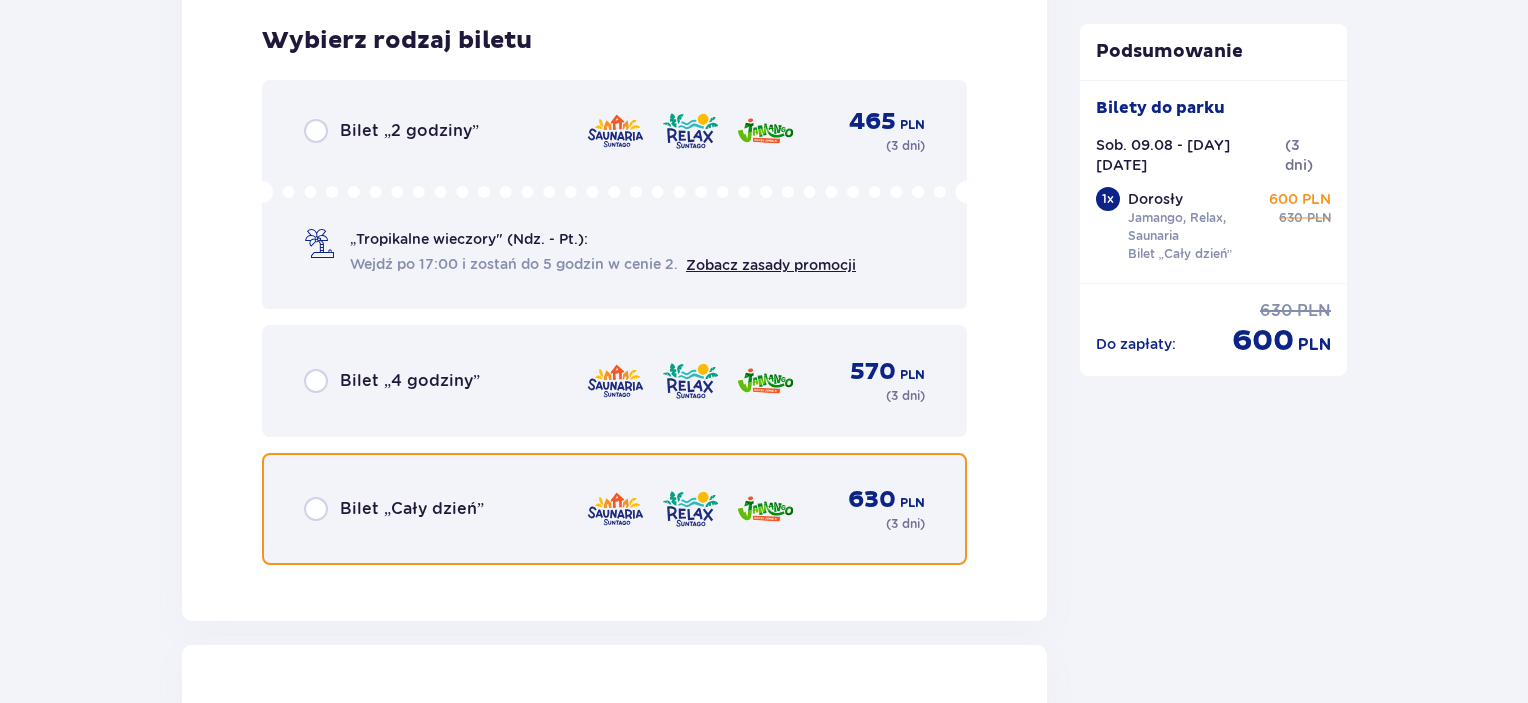 click at bounding box center [316, 509] 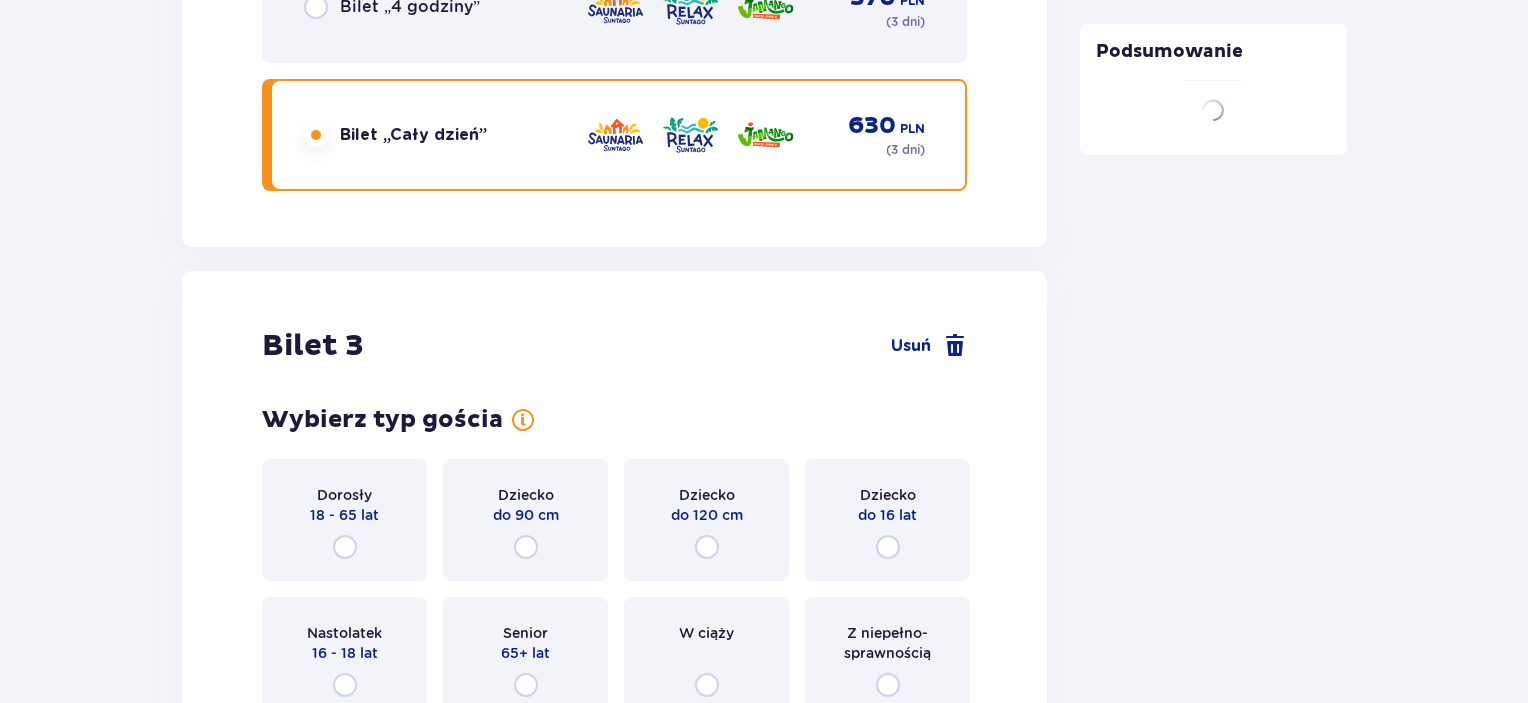 scroll, scrollTop: 4137, scrollLeft: 0, axis: vertical 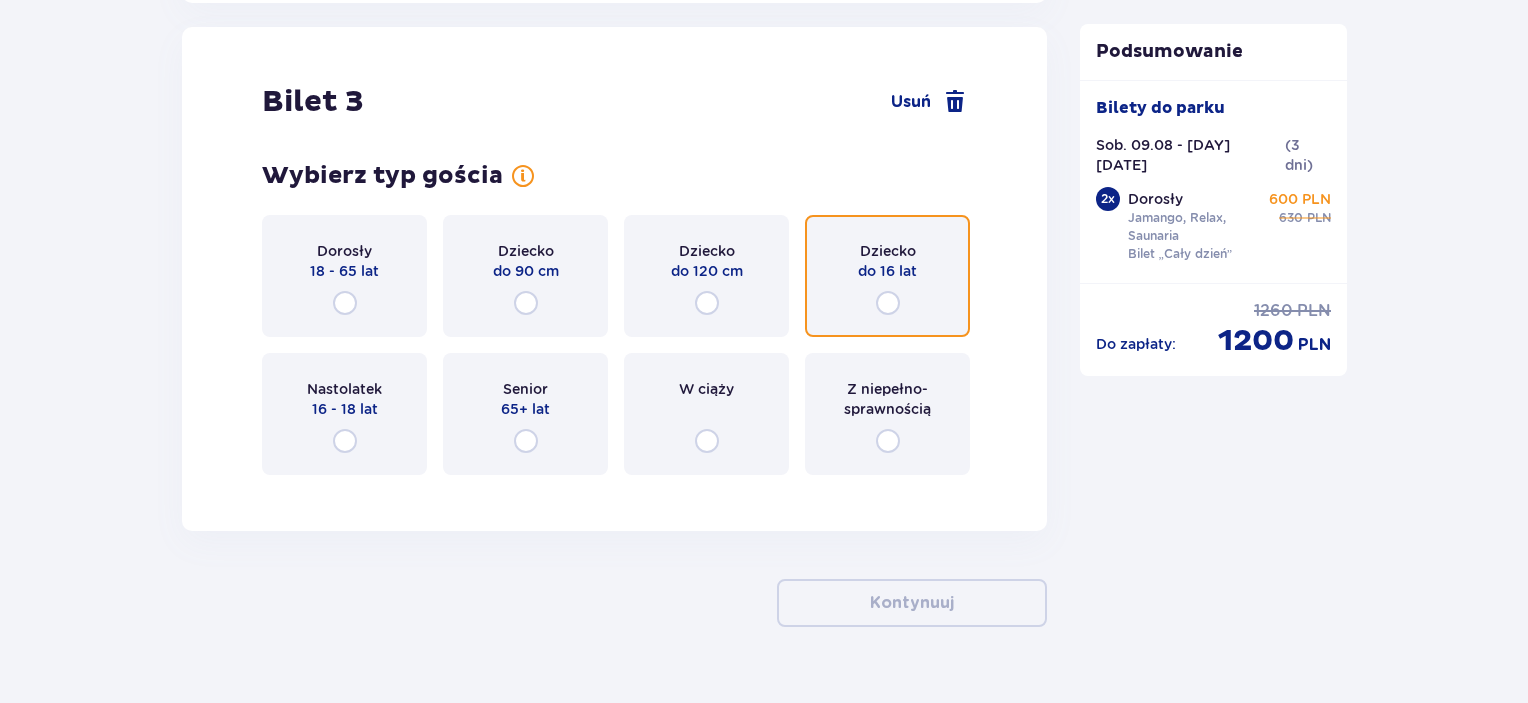 click at bounding box center (888, 303) 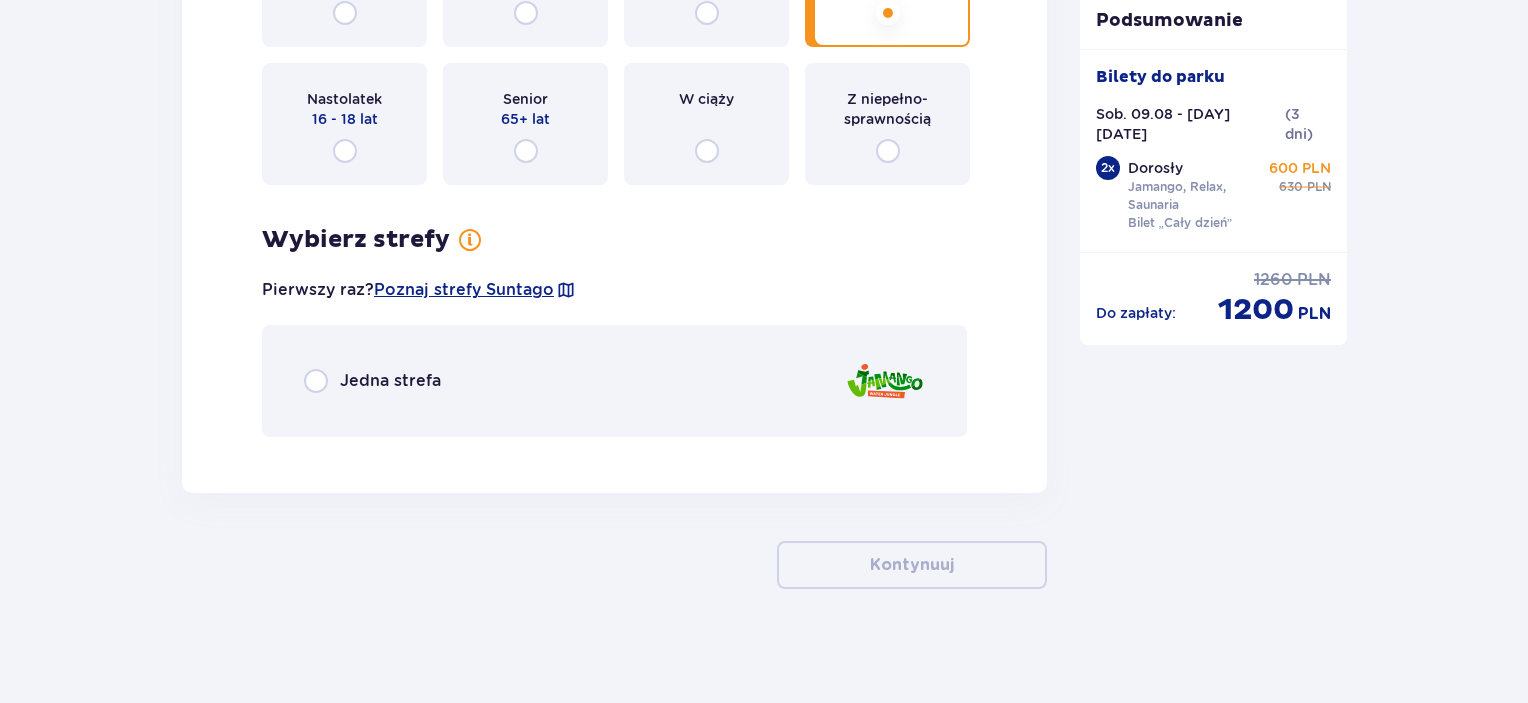 scroll, scrollTop: 4430, scrollLeft: 0, axis: vertical 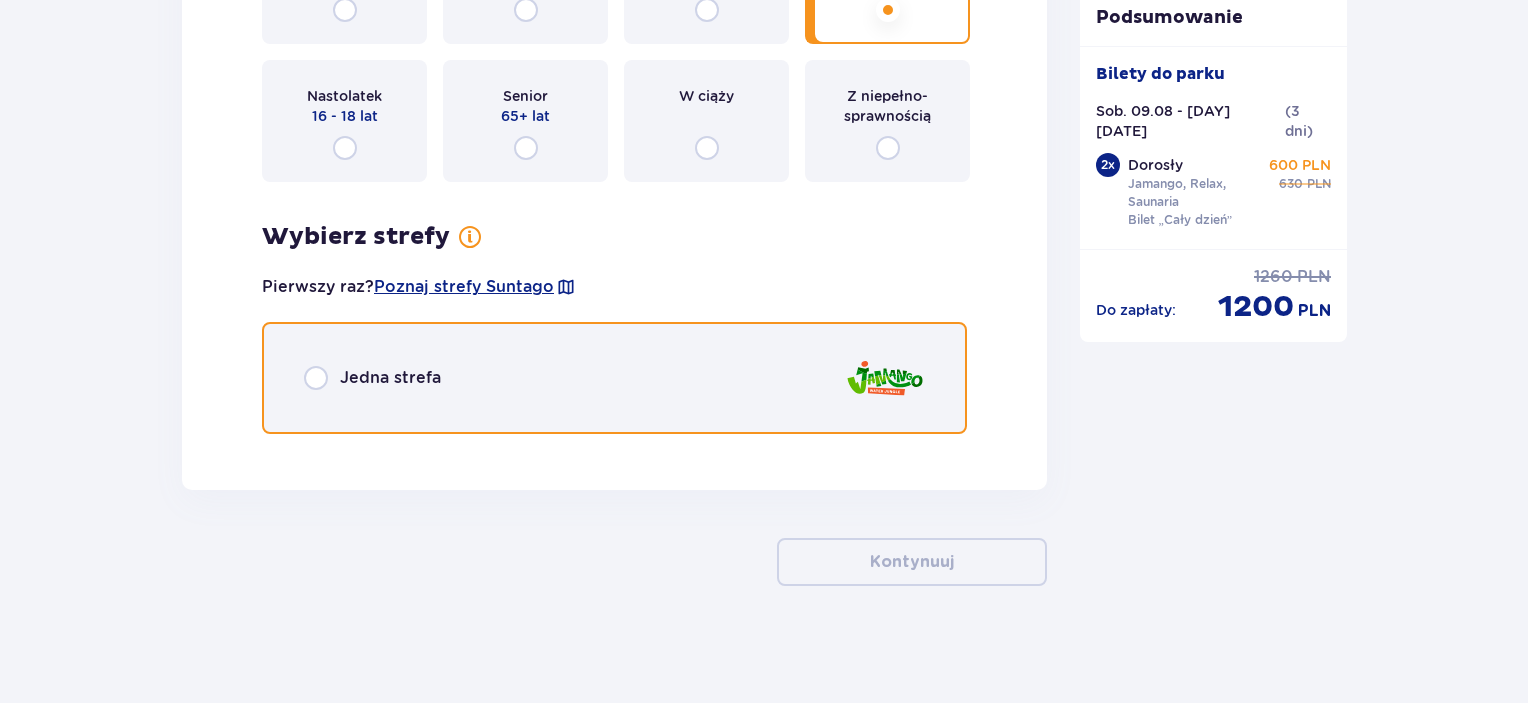 click at bounding box center [316, 378] 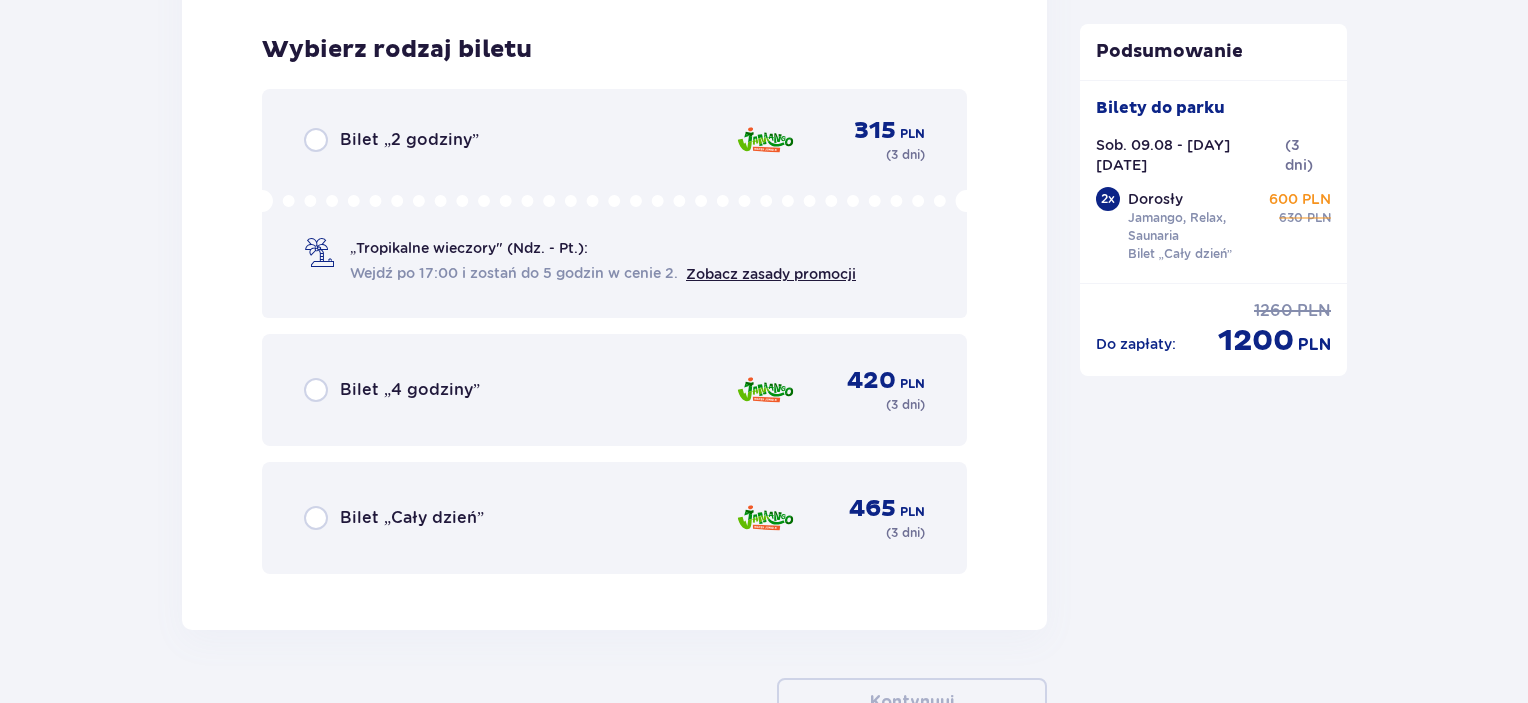 scroll, scrollTop: 4877, scrollLeft: 0, axis: vertical 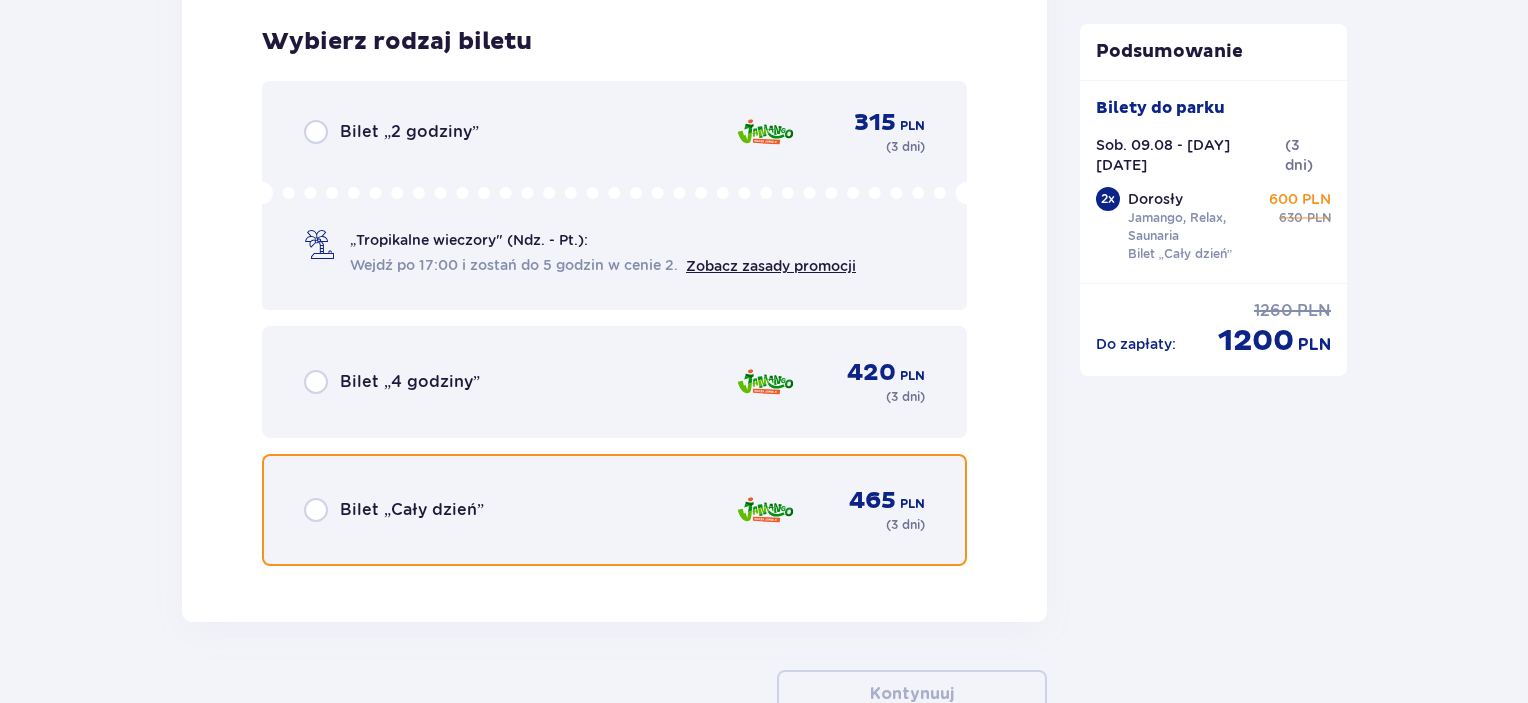 click at bounding box center [316, 510] 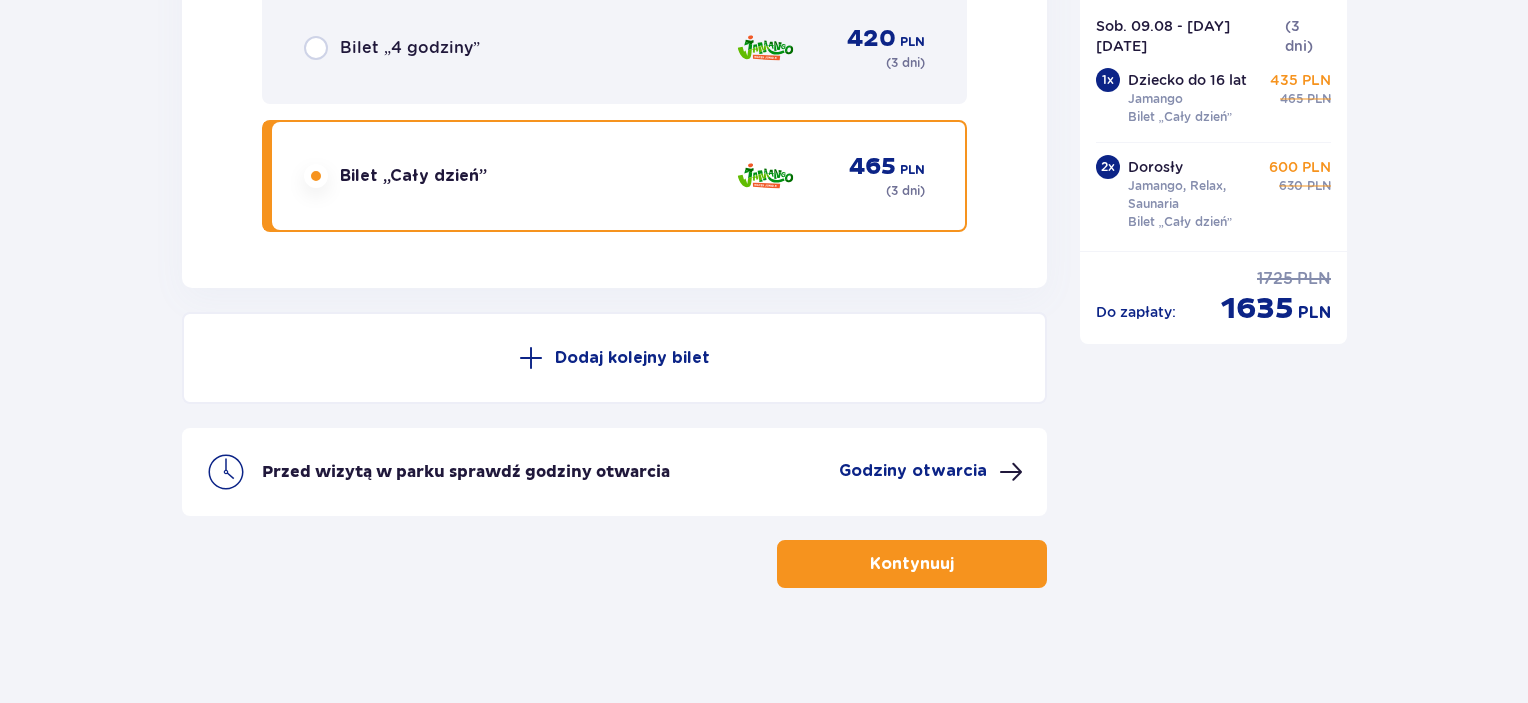 scroll, scrollTop: 5212, scrollLeft: 0, axis: vertical 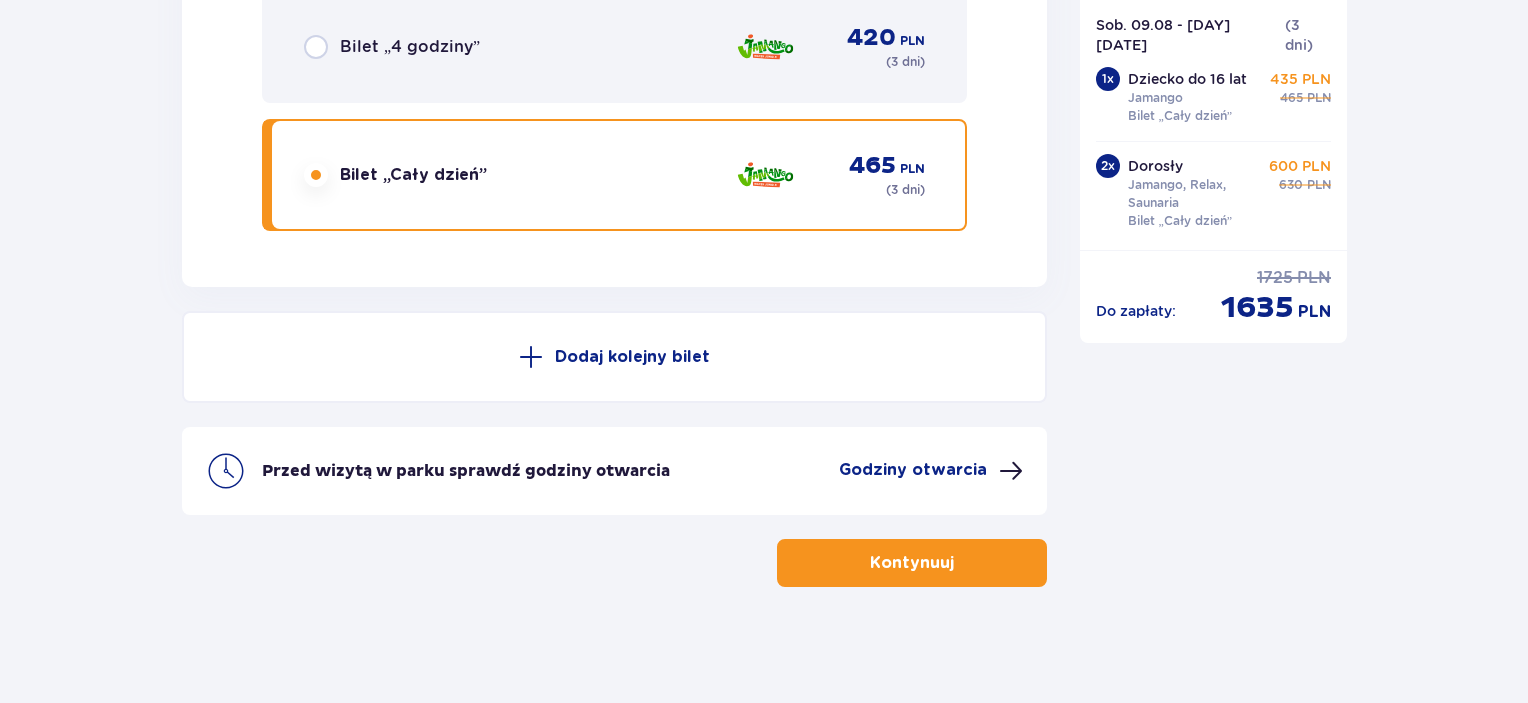 click on "Kontynuuj" at bounding box center (912, 563) 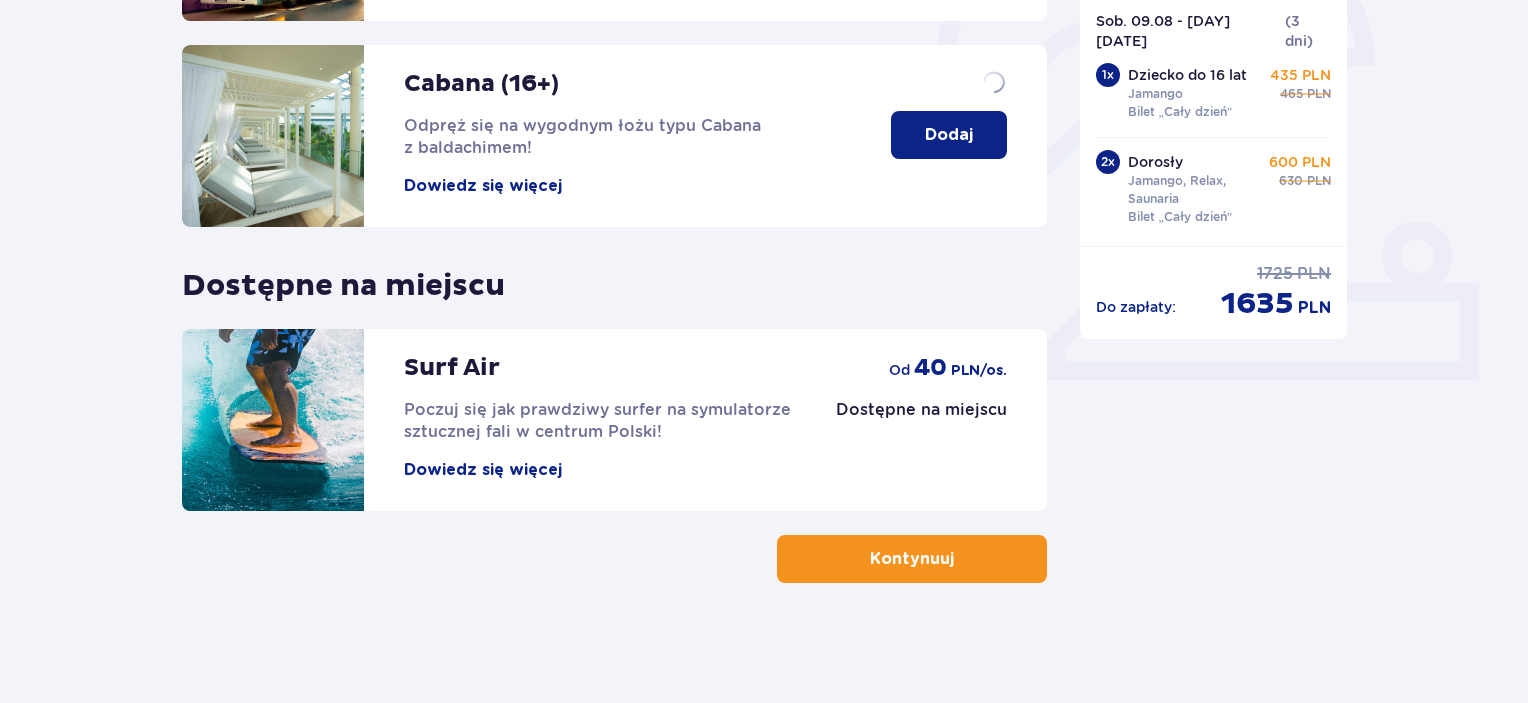 scroll, scrollTop: 0, scrollLeft: 0, axis: both 